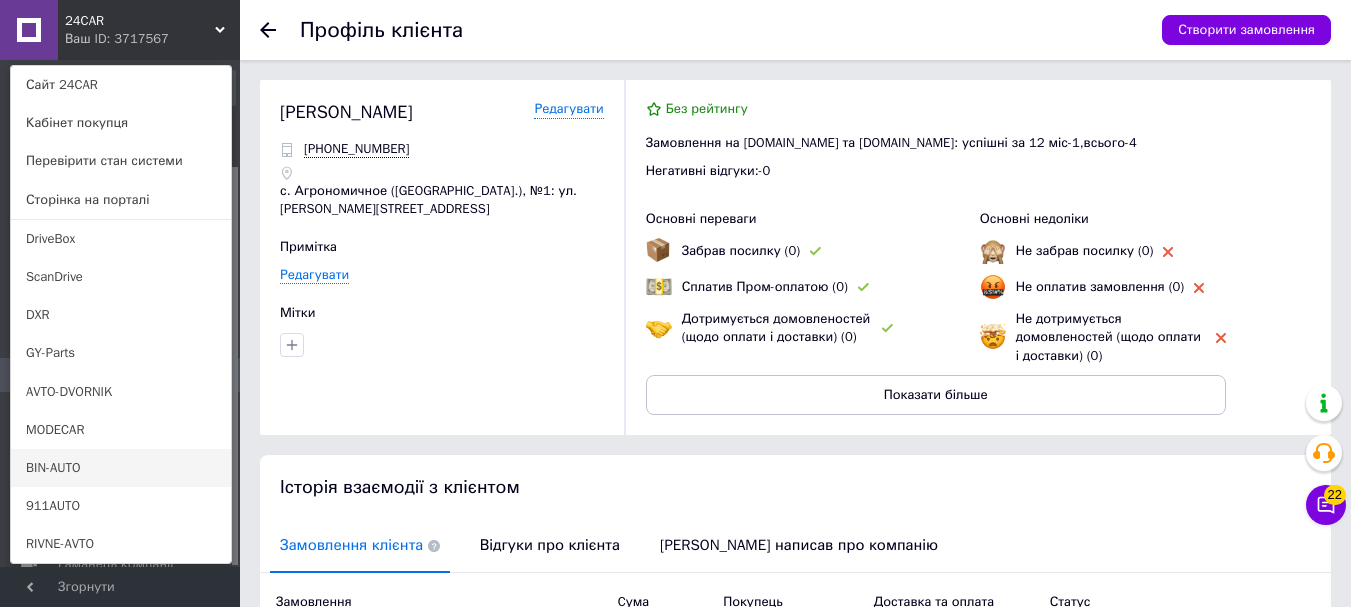 scroll, scrollTop: 0, scrollLeft: 0, axis: both 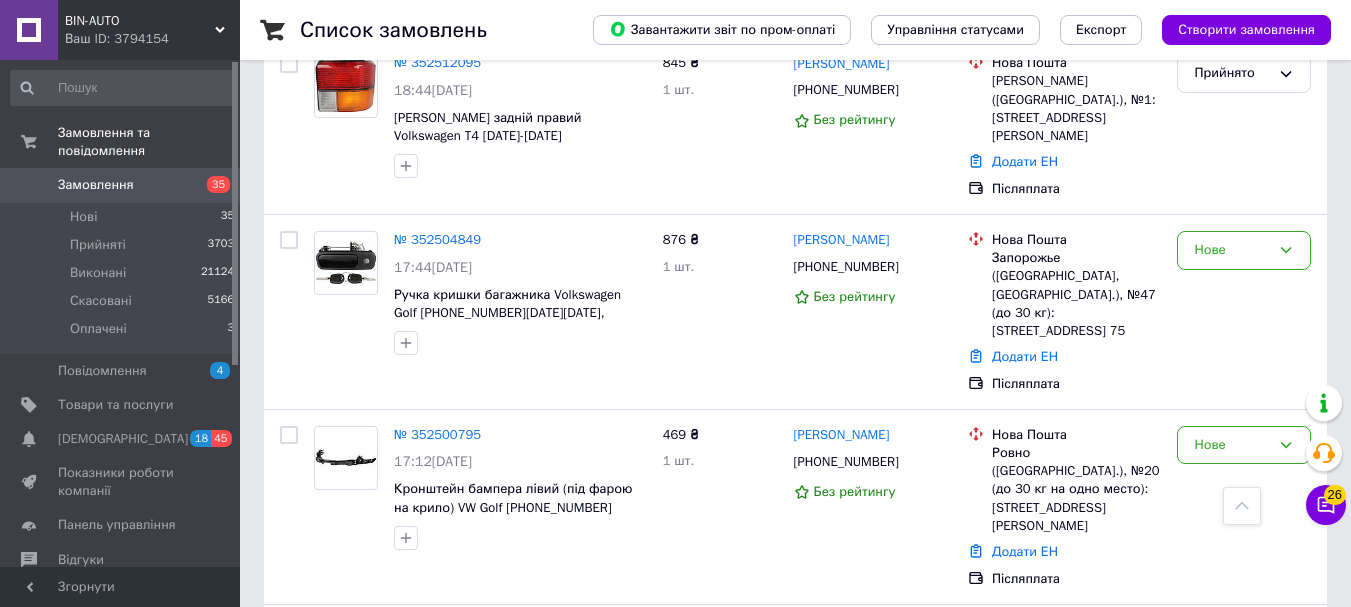 click on "45" at bounding box center [221, 438] 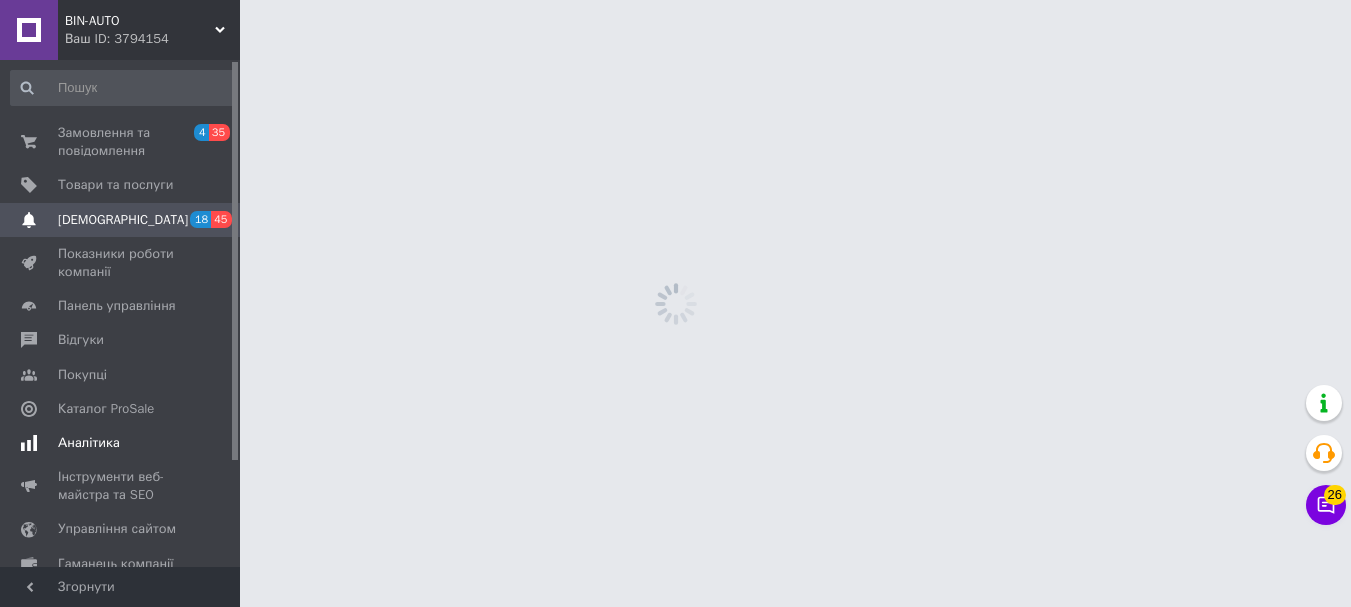scroll, scrollTop: 0, scrollLeft: 0, axis: both 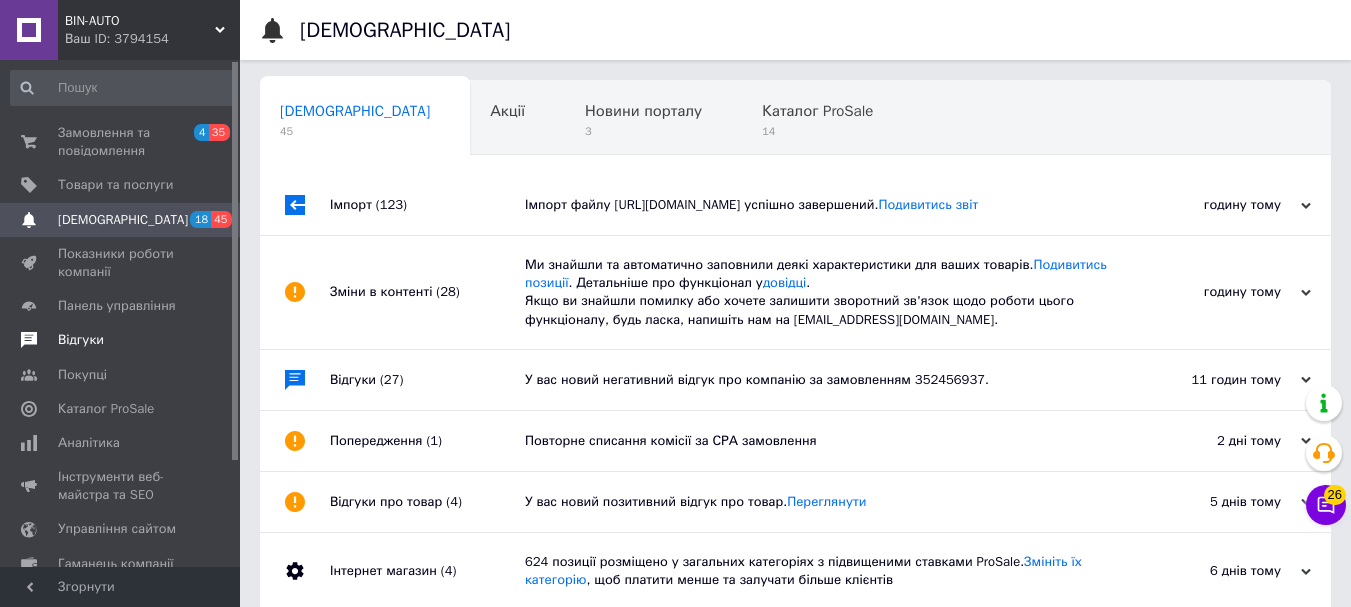 click on "Відгуки" at bounding box center [121, 340] 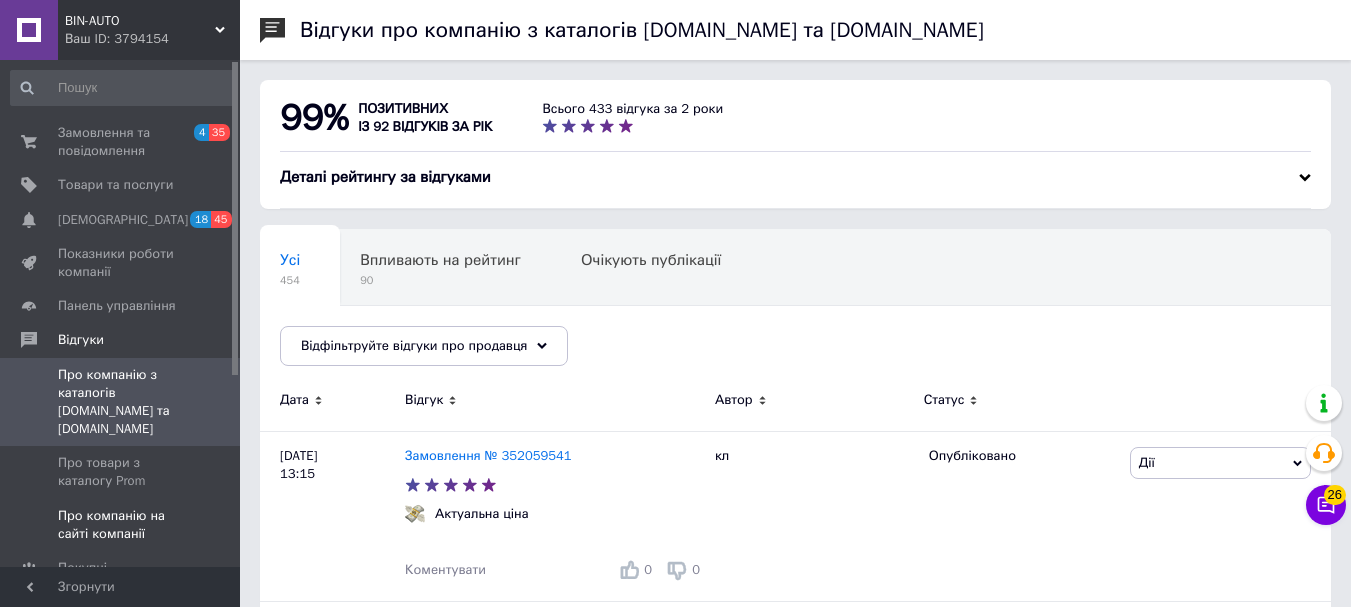 click on "Про компанію на сайті компанії" at bounding box center (121, 525) 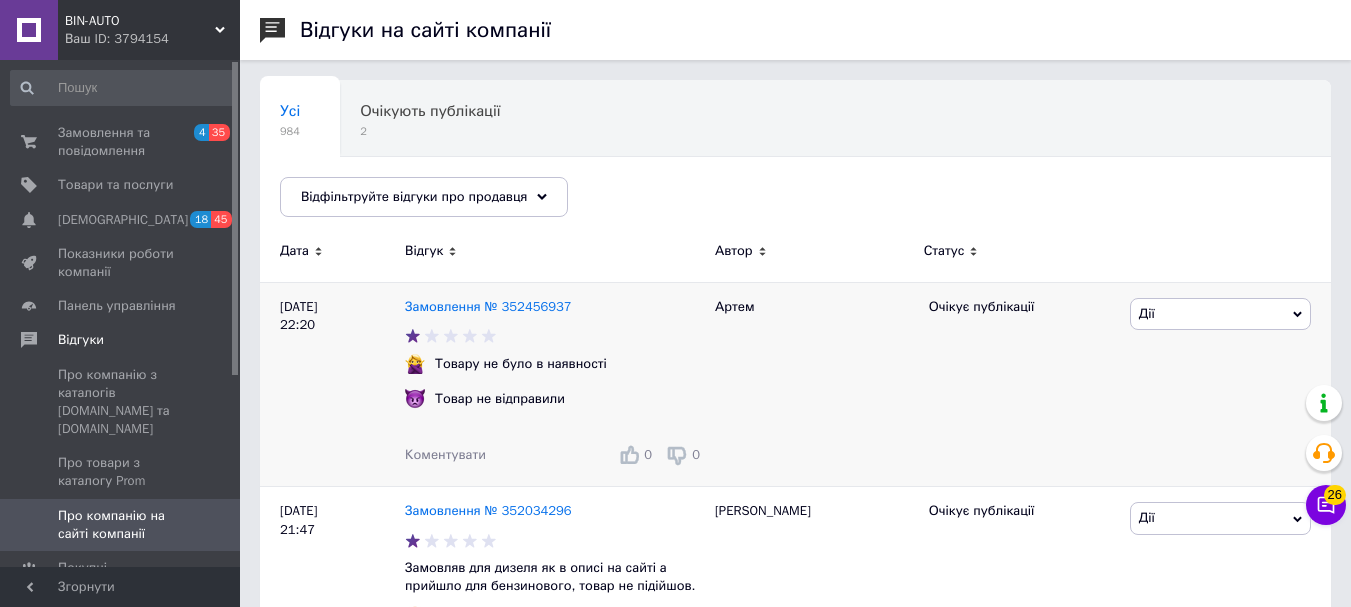 scroll, scrollTop: 100, scrollLeft: 0, axis: vertical 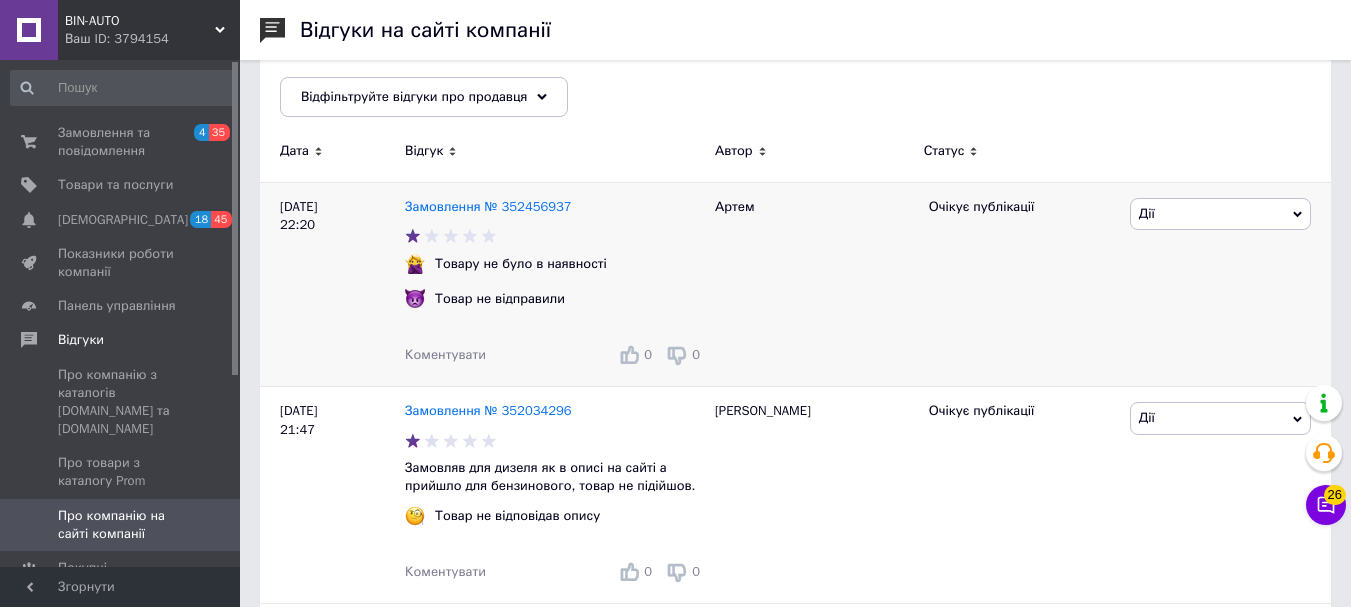 click on "Дії" at bounding box center (1220, 214) 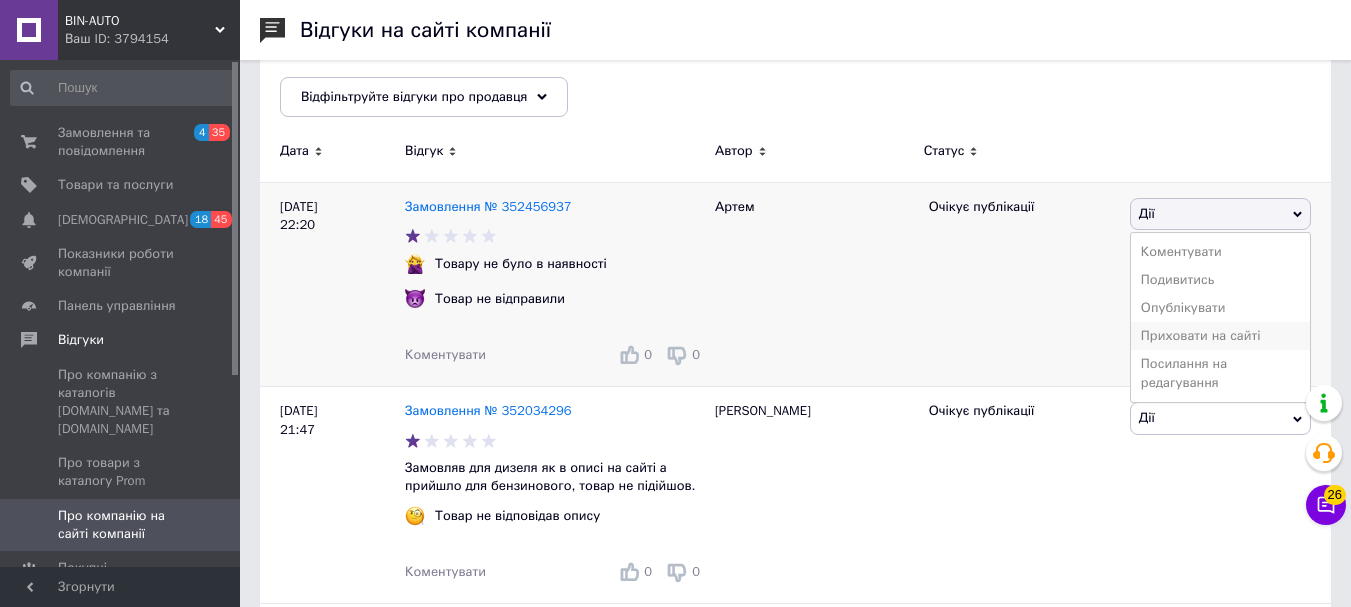 click on "Приховати на сайті" at bounding box center (1220, 336) 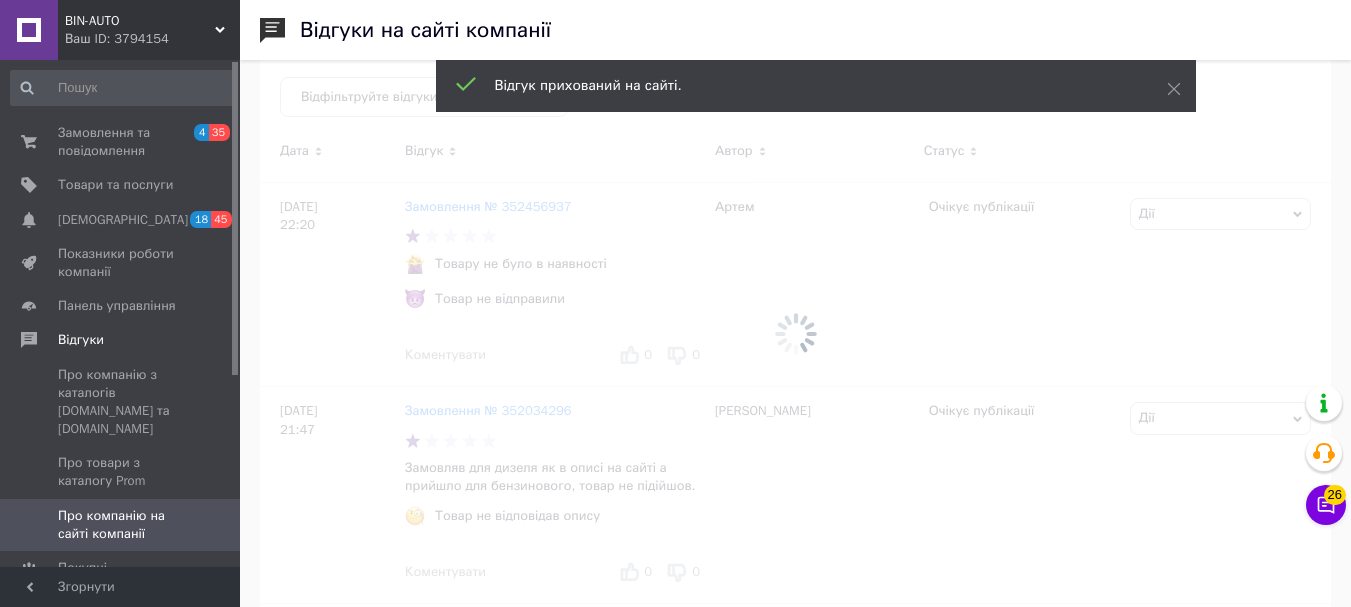 click at bounding box center [795, 333] 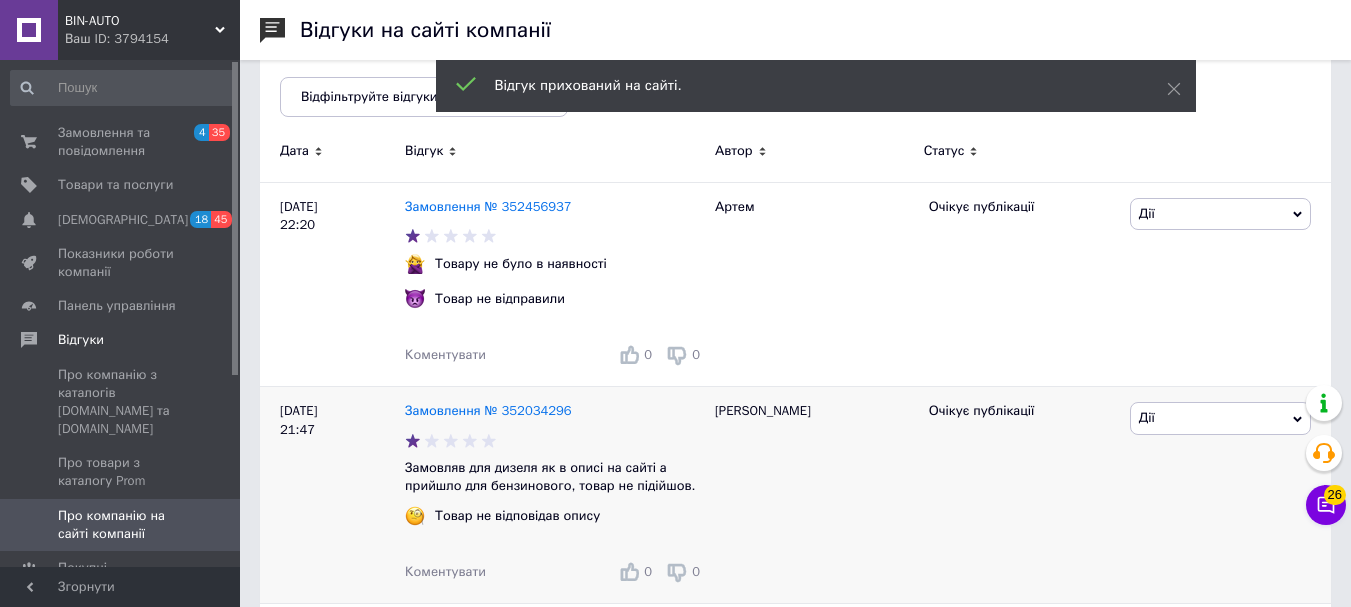 click on "Дії" at bounding box center [1220, 418] 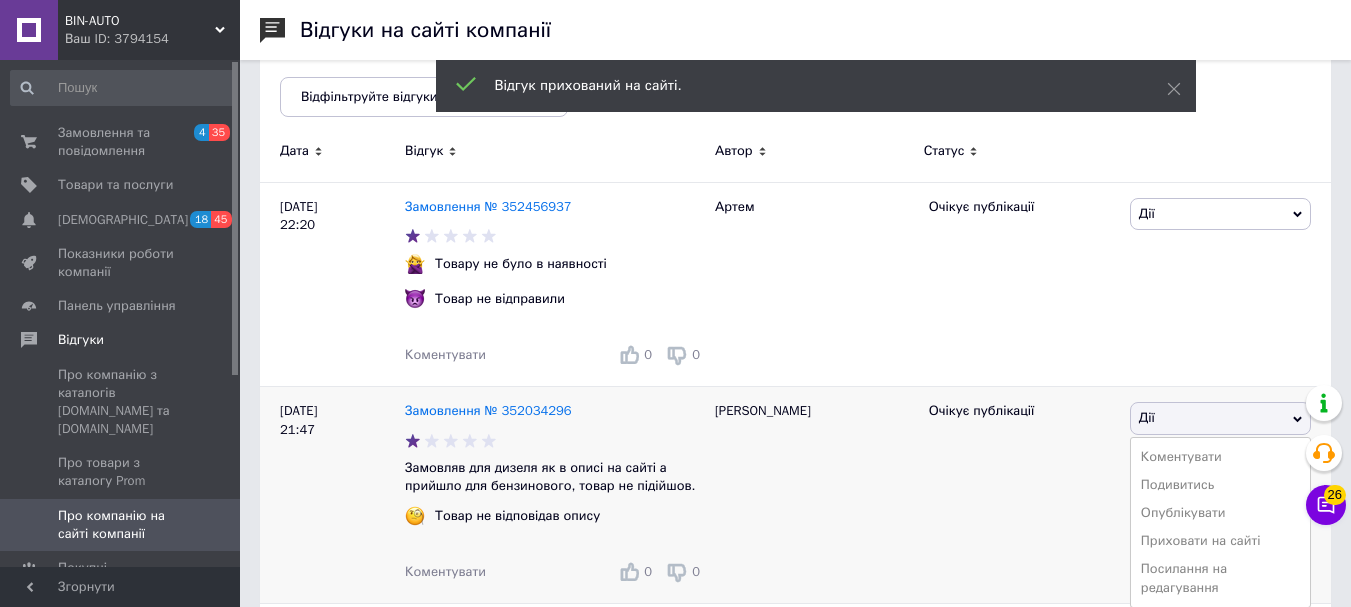 drag, startPoint x: 1163, startPoint y: 548, endPoint x: 959, endPoint y: 463, distance: 221 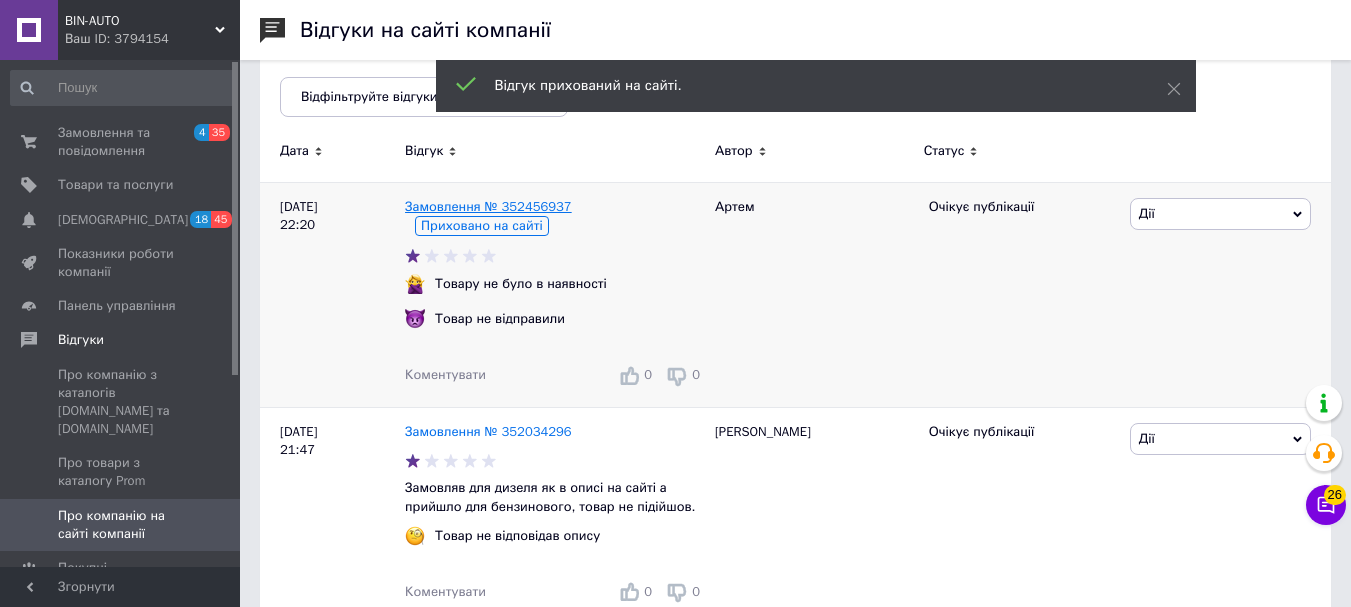 click on "Замовлення № 352456937" at bounding box center [488, 206] 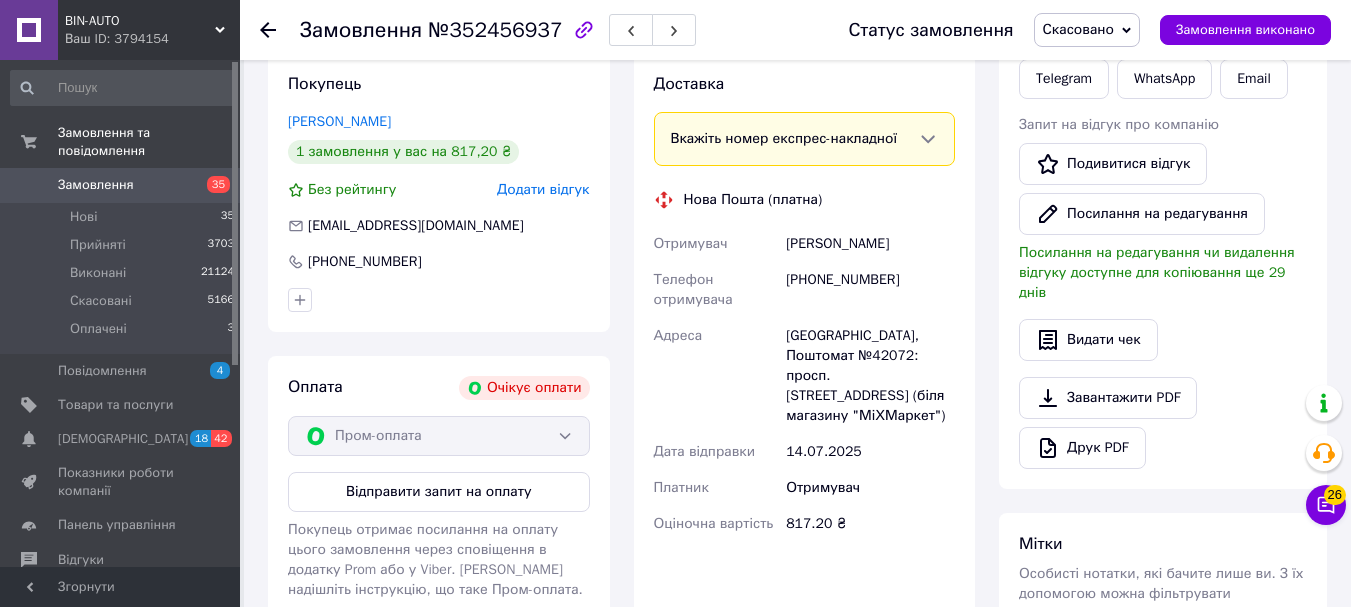 scroll, scrollTop: 324, scrollLeft: 0, axis: vertical 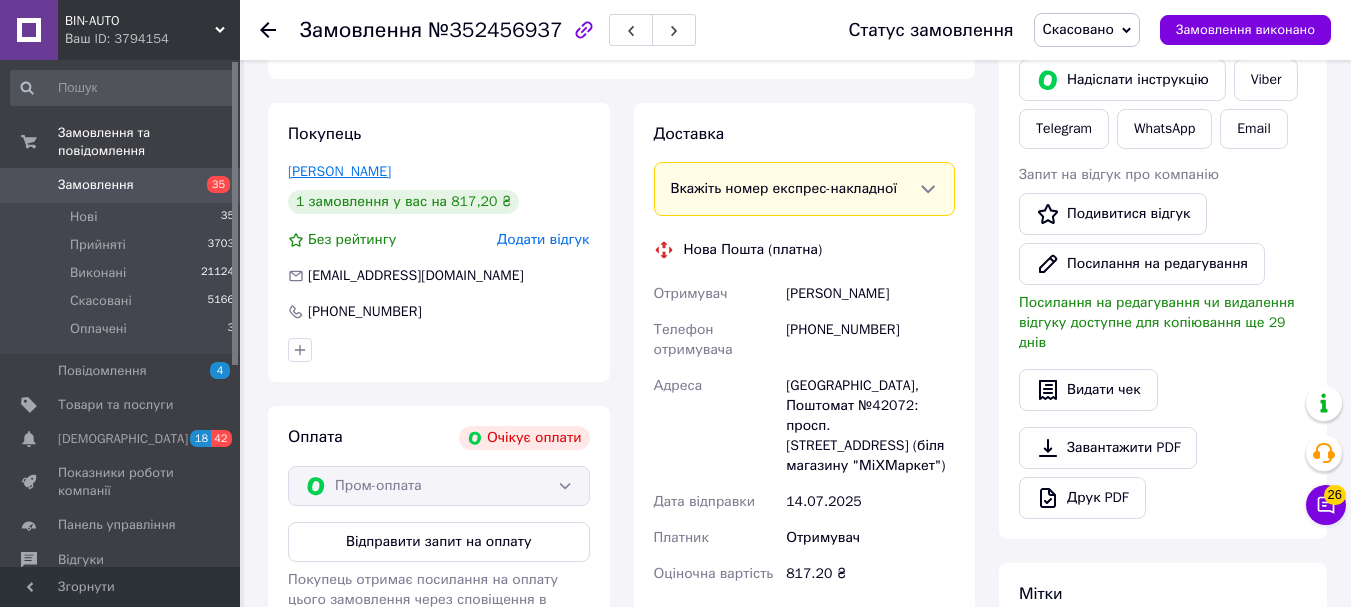 click on "Слободянюк Артем" at bounding box center (339, 171) 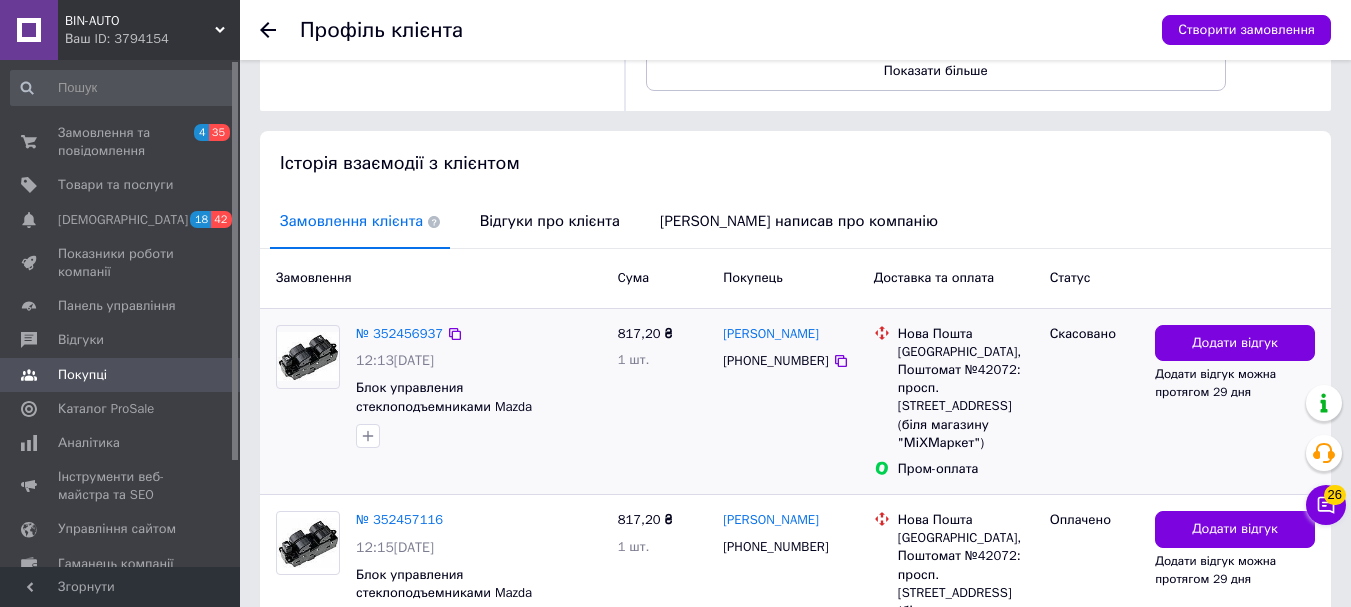 scroll, scrollTop: 468, scrollLeft: 0, axis: vertical 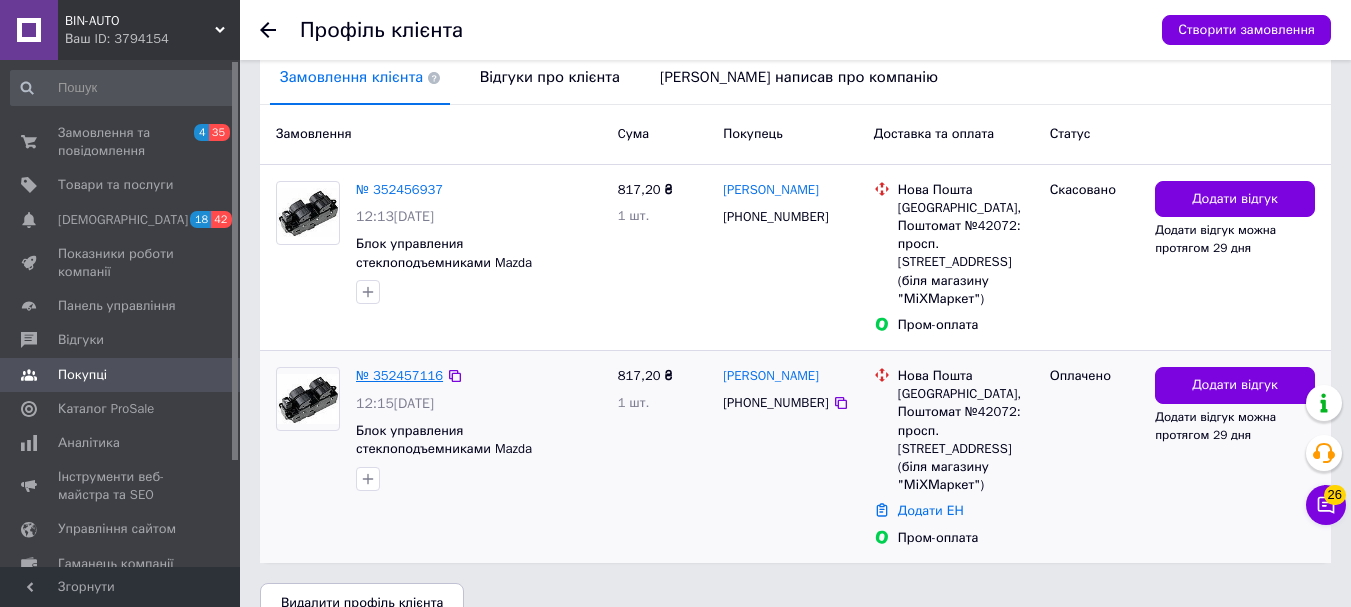 click on "№ 352457116" at bounding box center [399, 375] 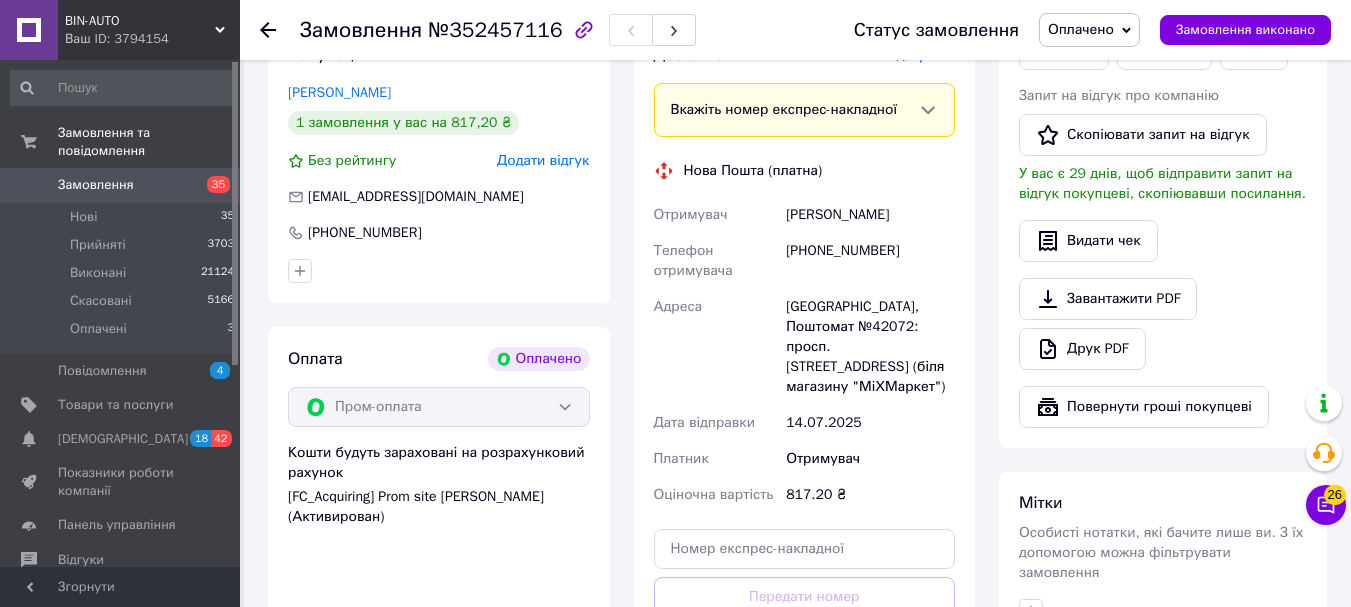 scroll, scrollTop: 1322, scrollLeft: 0, axis: vertical 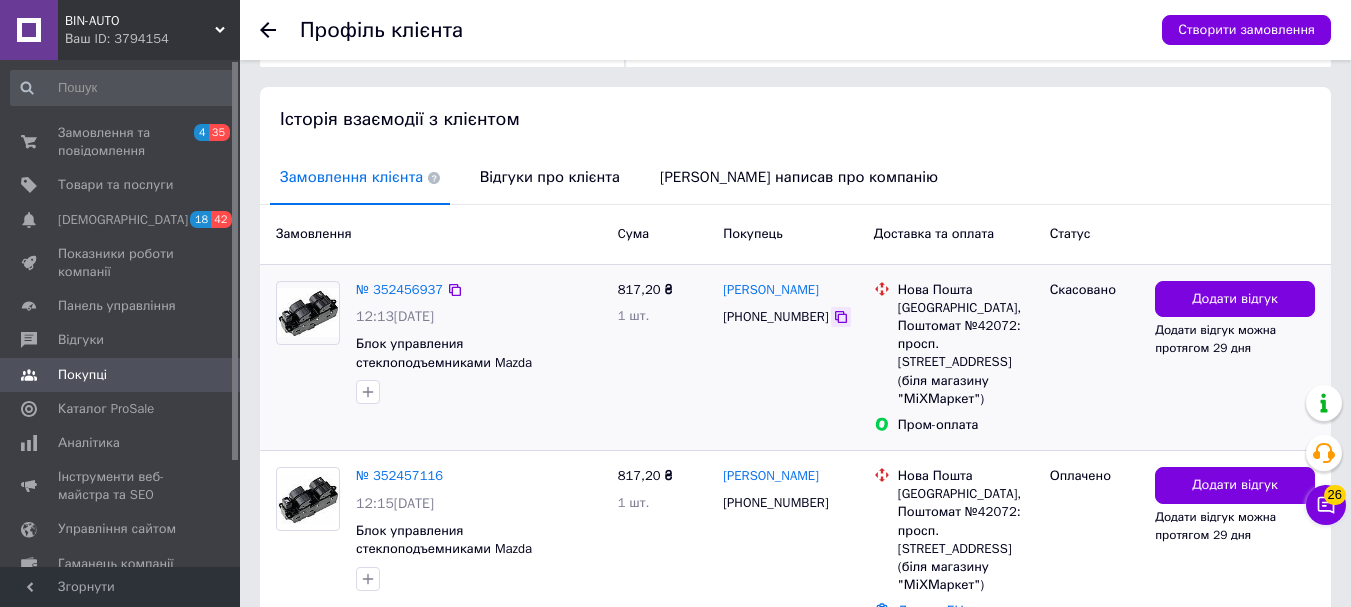 click 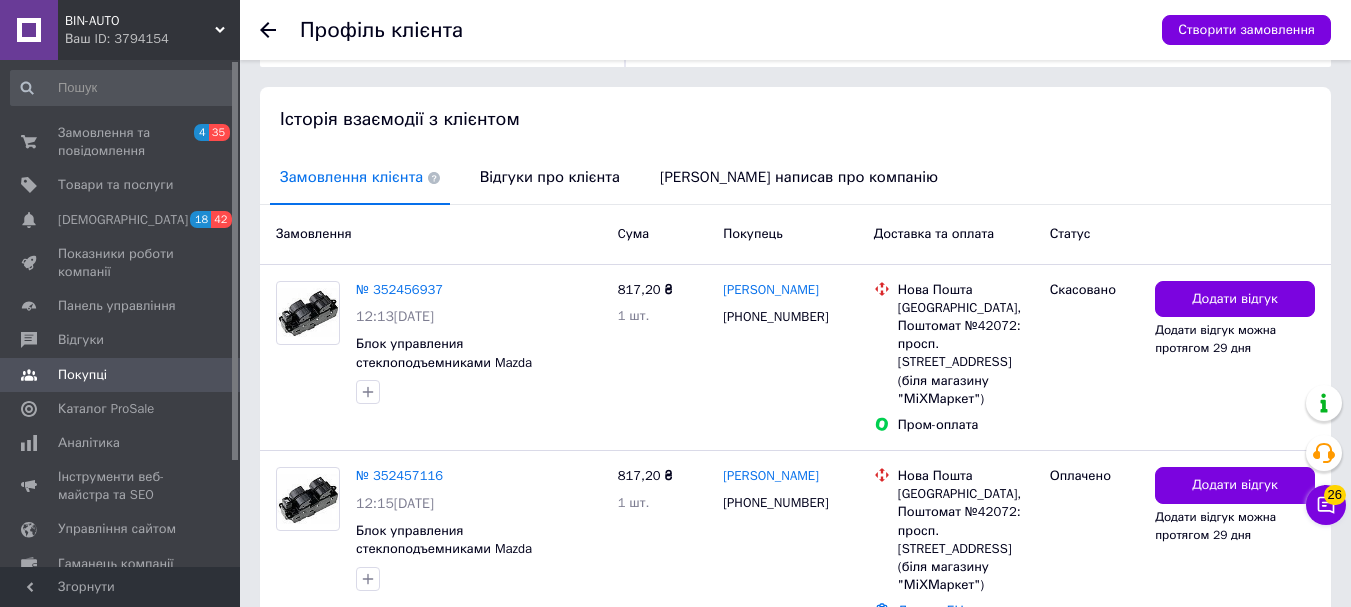 click on "Покупці" at bounding box center [121, 375] 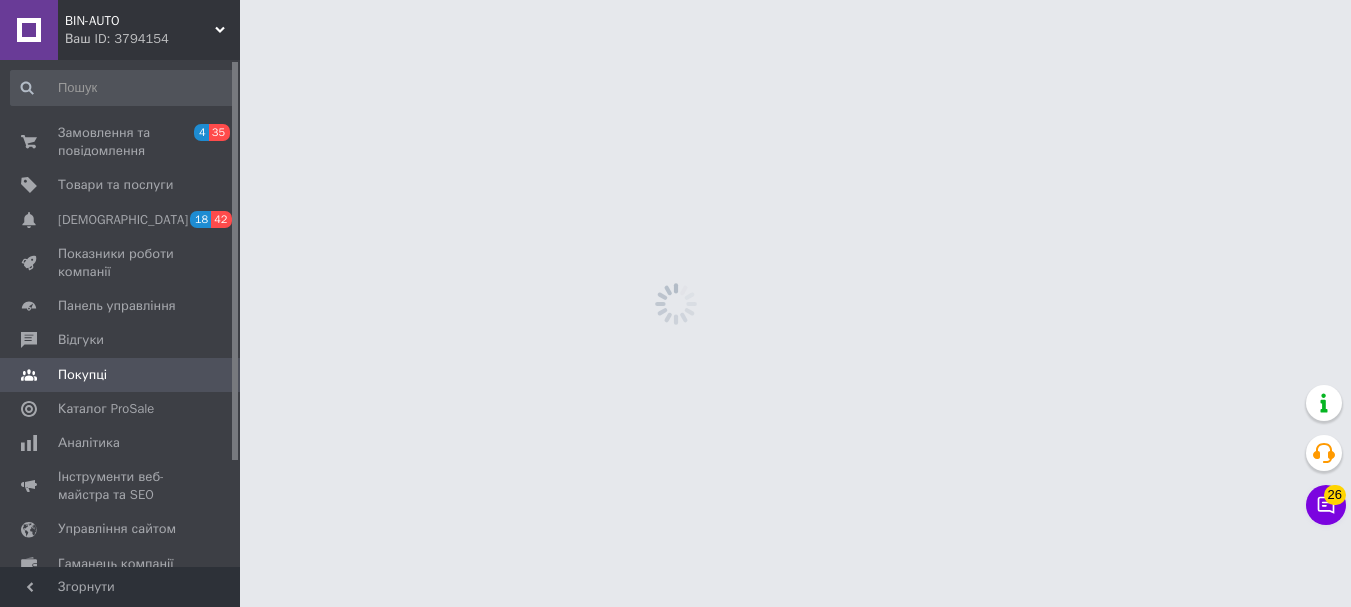 scroll, scrollTop: 0, scrollLeft: 0, axis: both 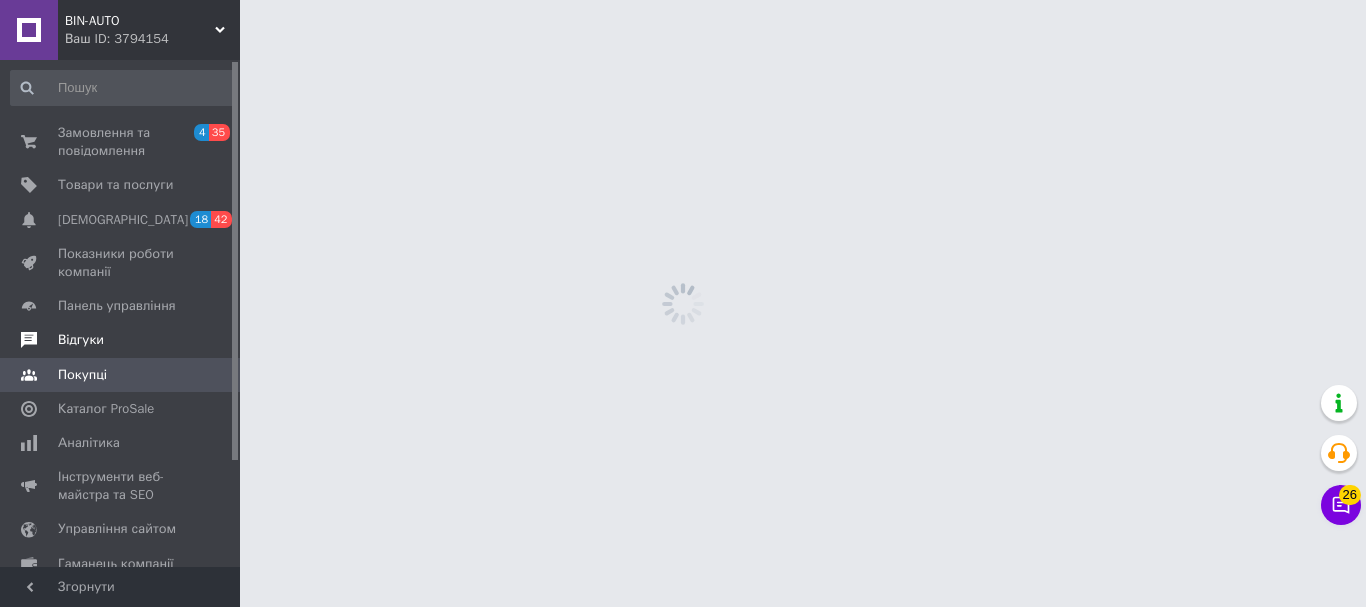 click on "Відгуки" at bounding box center (121, 340) 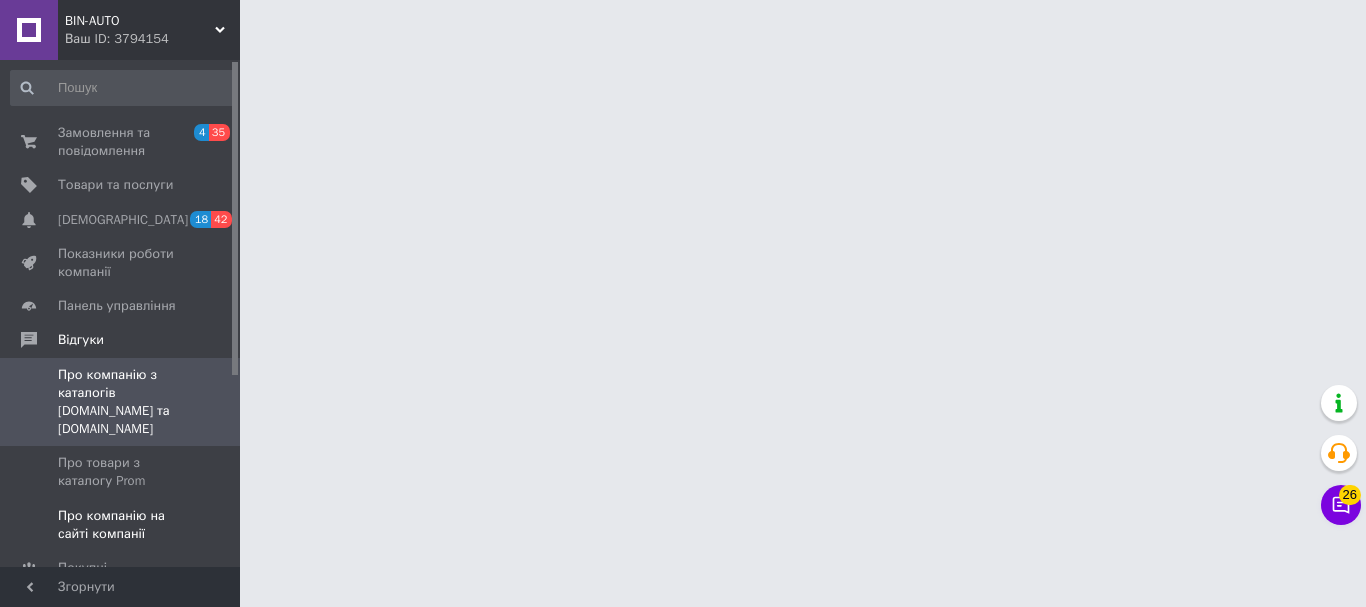 click on "Про компанію на сайті компанії" at bounding box center (121, 525) 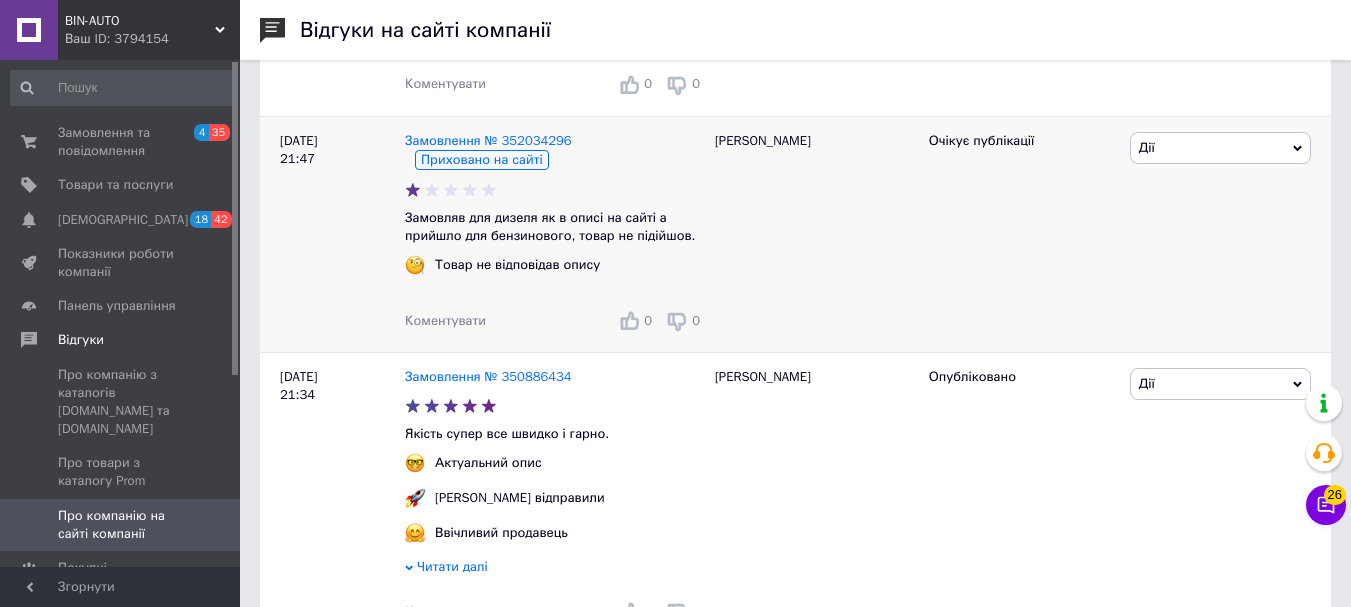scroll, scrollTop: 400, scrollLeft: 0, axis: vertical 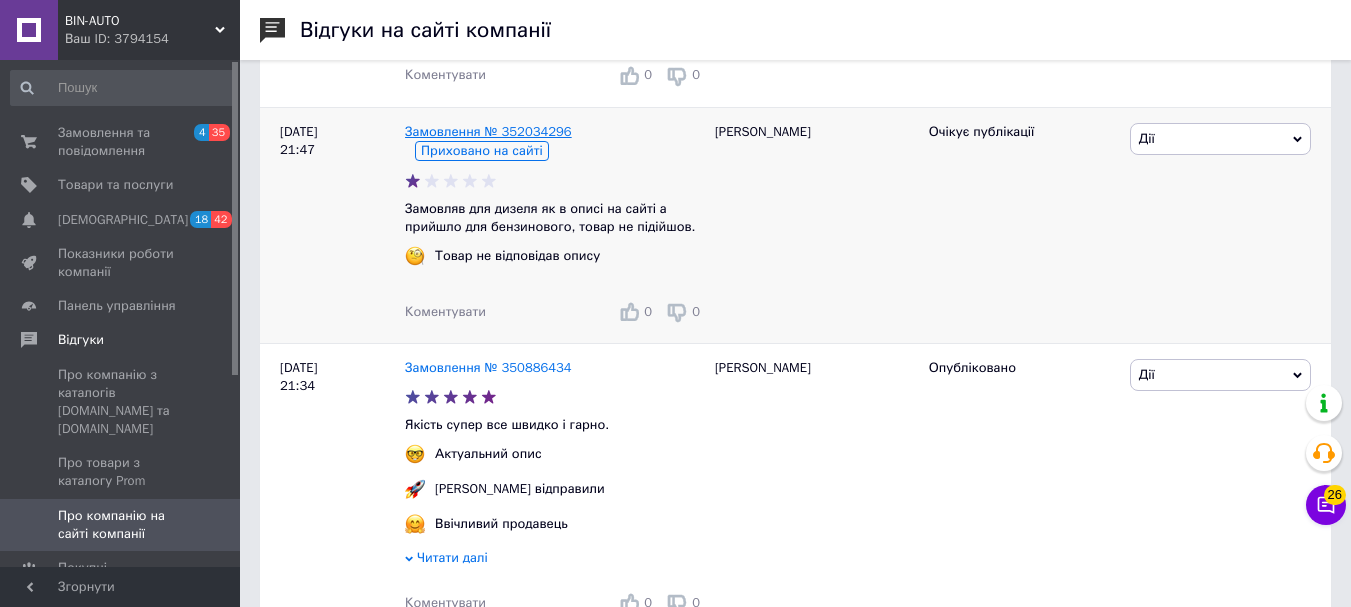 click on "Замовлення № 352034296" at bounding box center (488, 131) 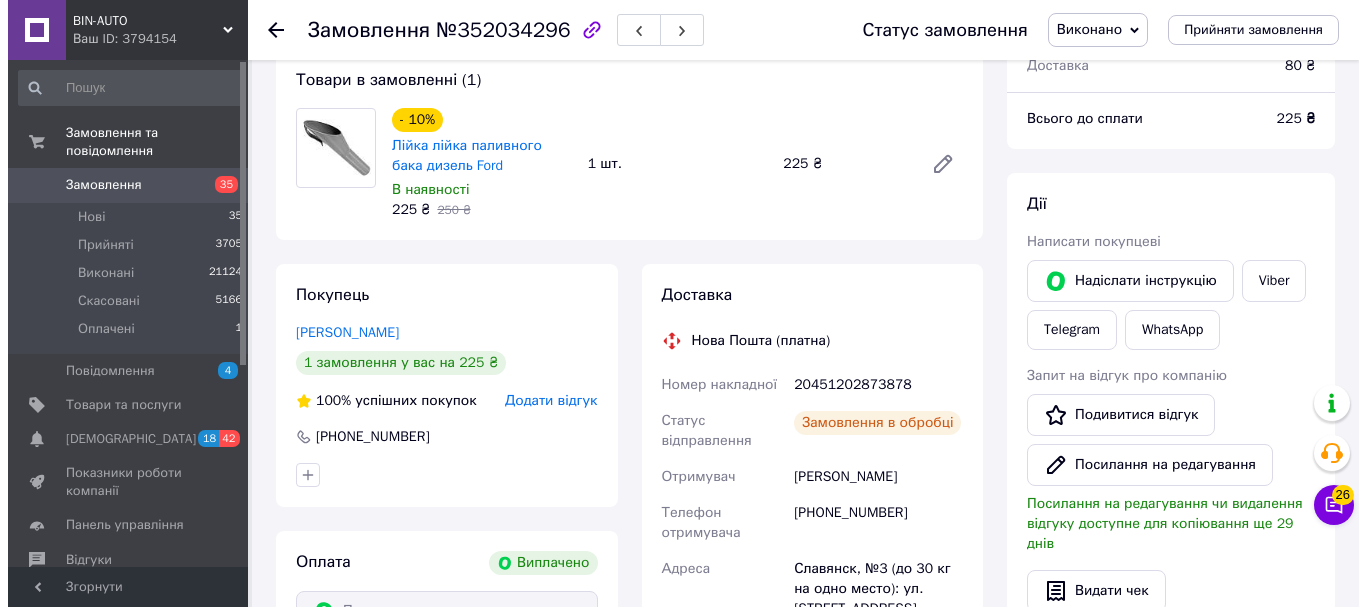 scroll, scrollTop: 200, scrollLeft: 0, axis: vertical 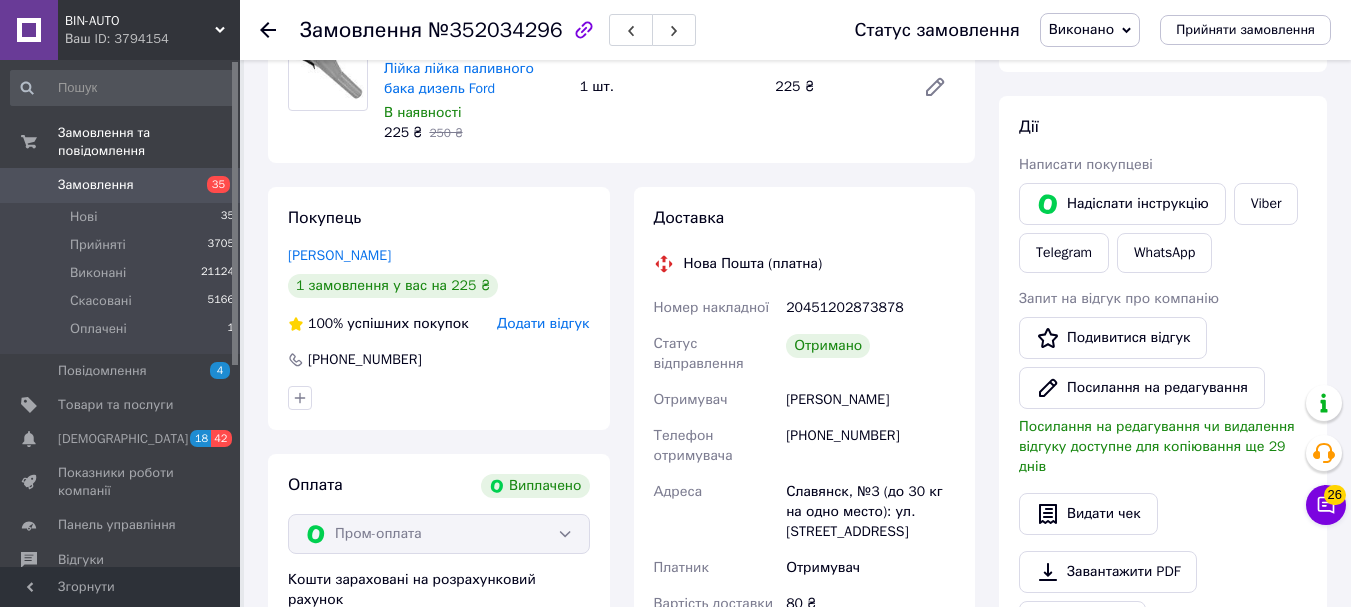 click on "Додати відгук" at bounding box center [543, 323] 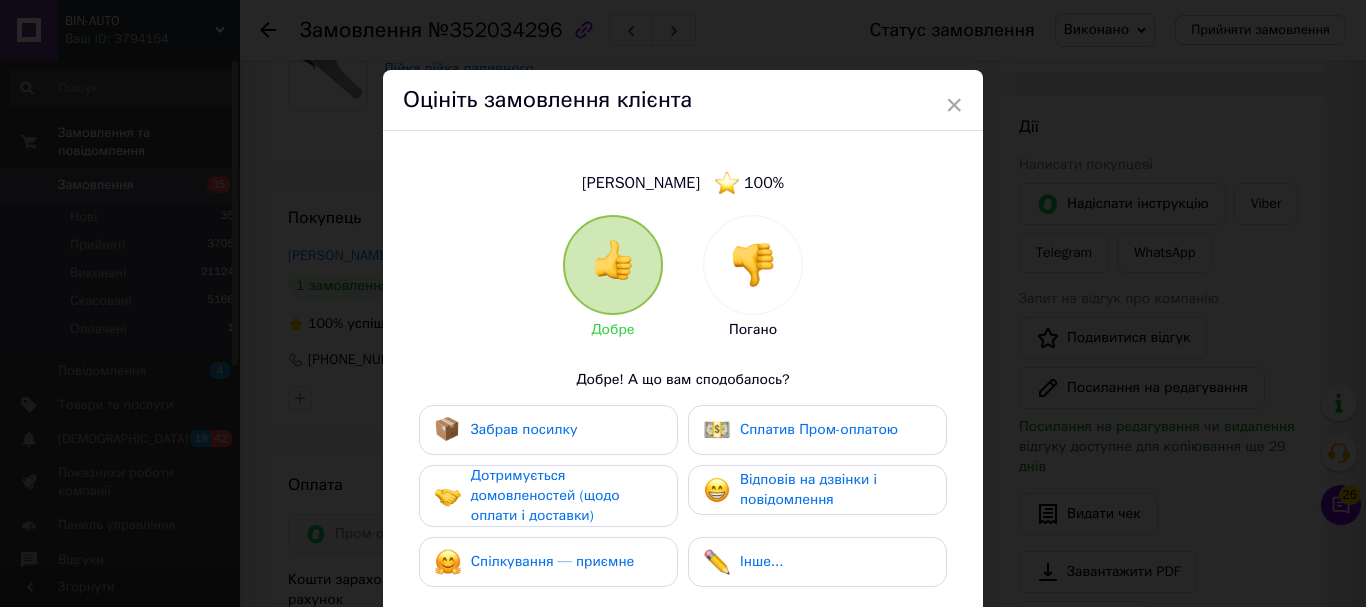 click at bounding box center (753, 265) 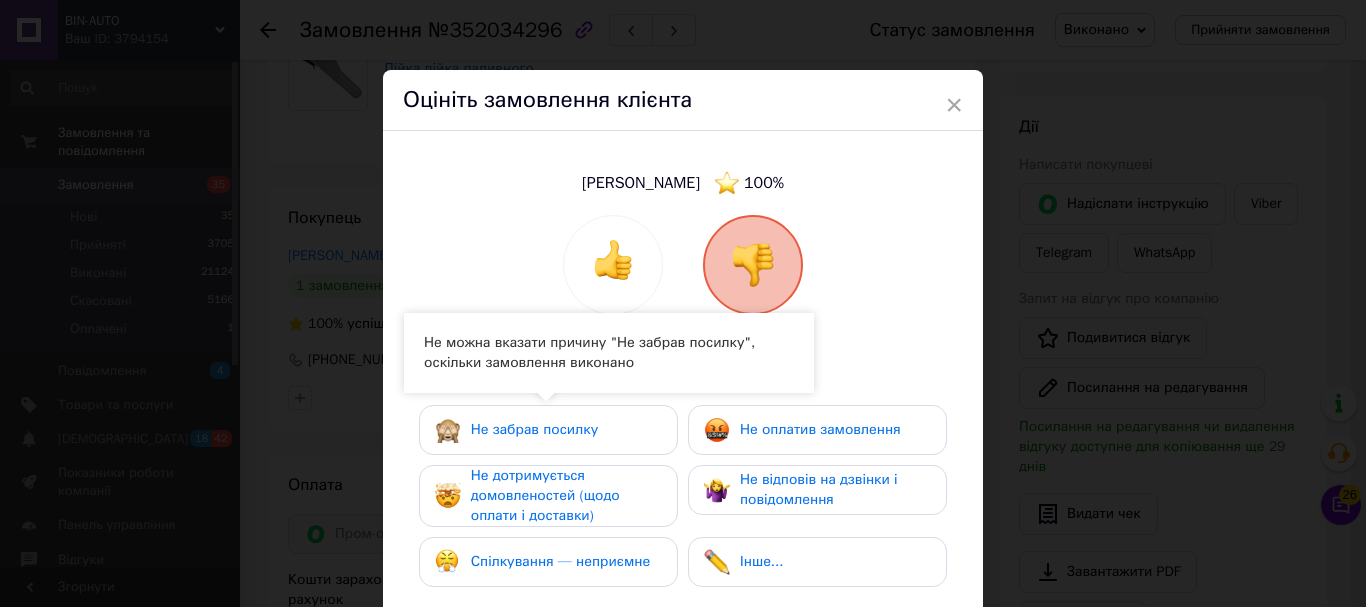 click on "Не забрав посилку" at bounding box center (534, 429) 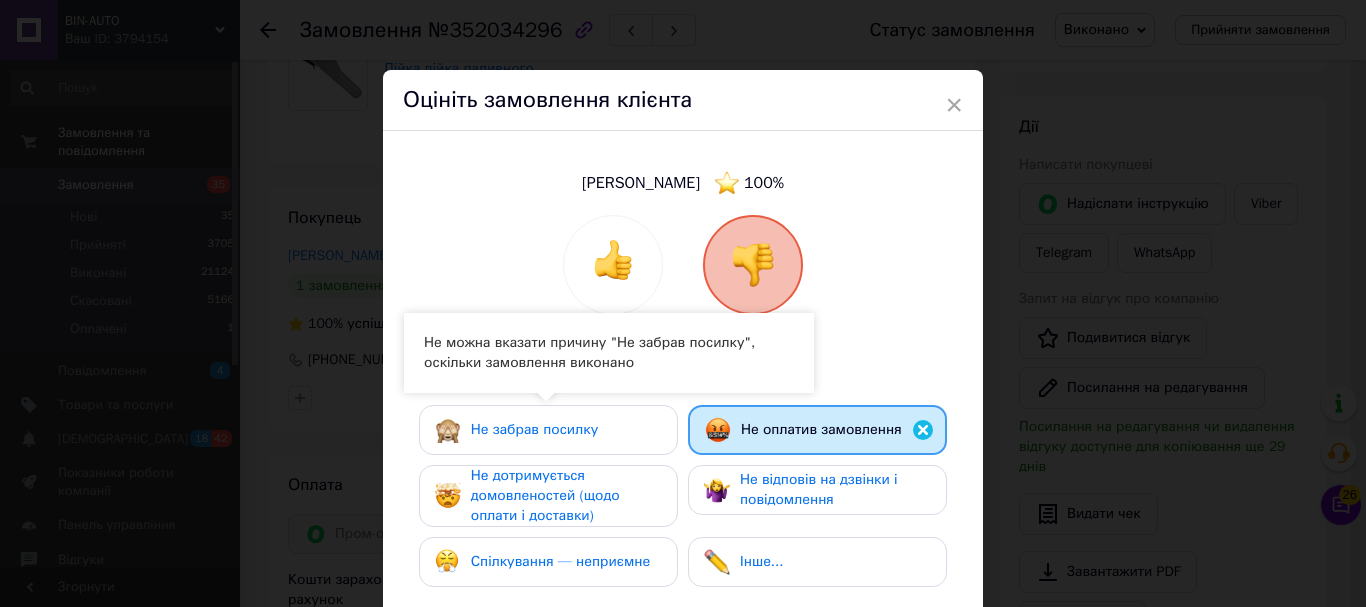 click on "Не відповів на дзвінки і повідомлення" at bounding box center [819, 489] 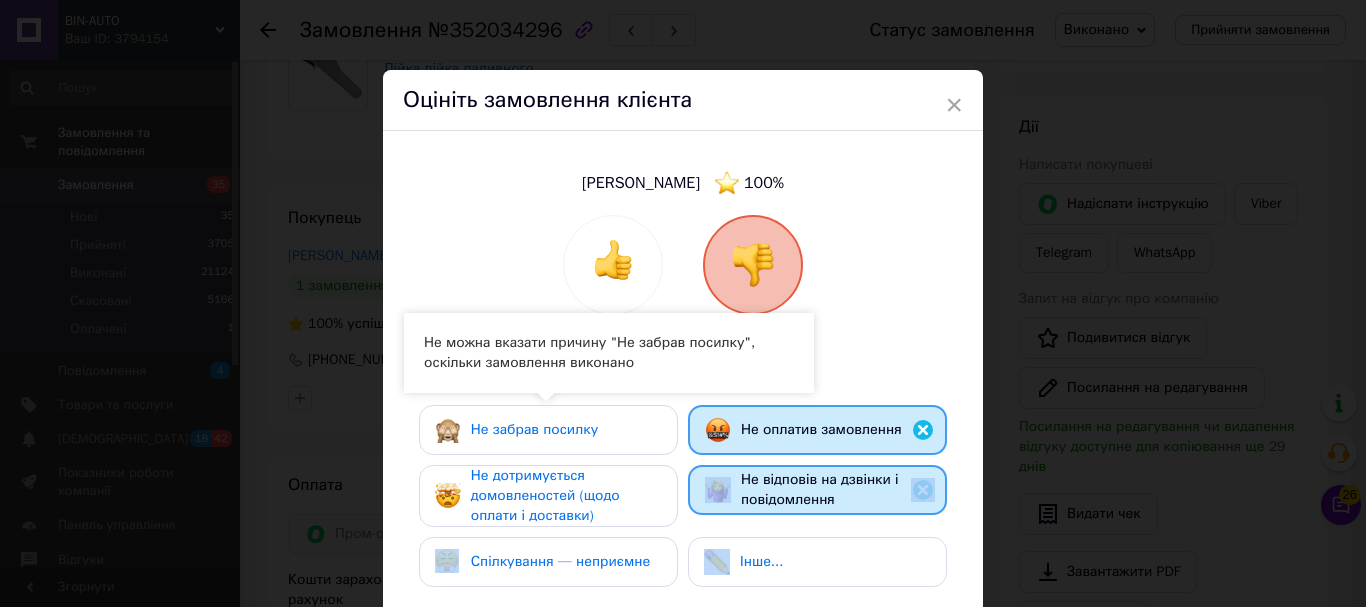 click on "Не забрав посилку Не оплатив замовлення Не дотримується домовленостей (щодо оплати і доставки) Не відповів на дзвінки і повідомлення Спілкування — неприємне Інше..." at bounding box center (683, 501) 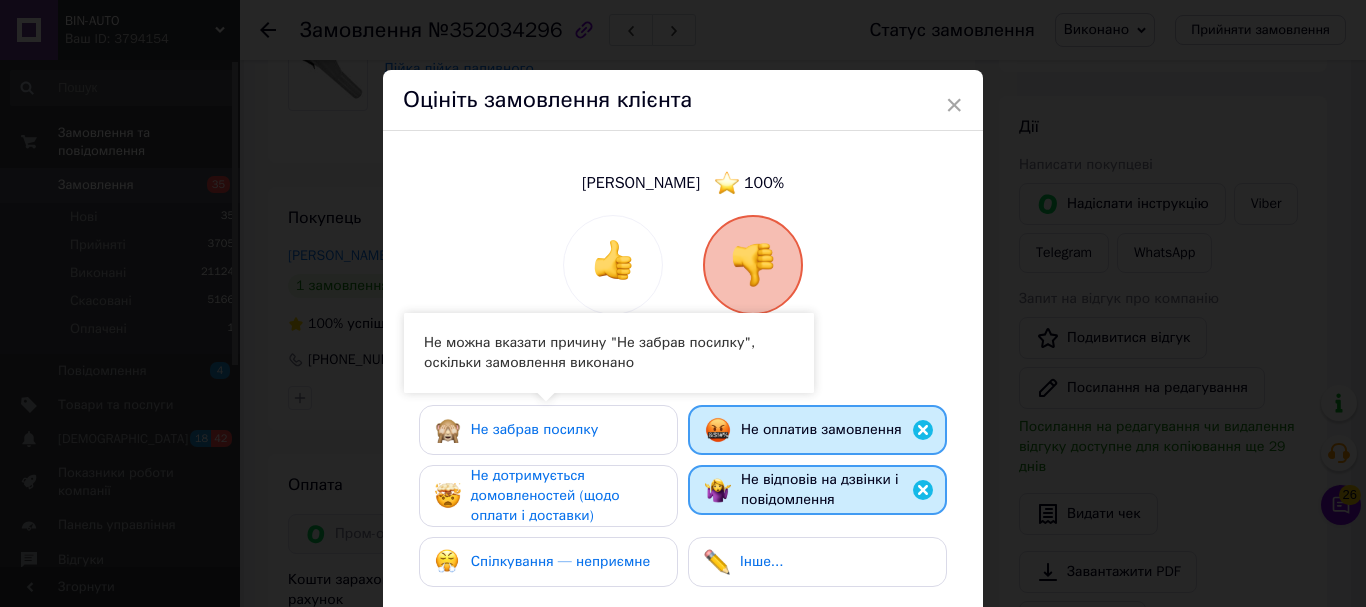 click on "Не забрав посилку Не оплатив замовлення Не дотримується домовленостей (щодо оплати і доставки) Не відповів на дзвінки і повідомлення Спілкування — неприємне Інше..." at bounding box center (683, 501) 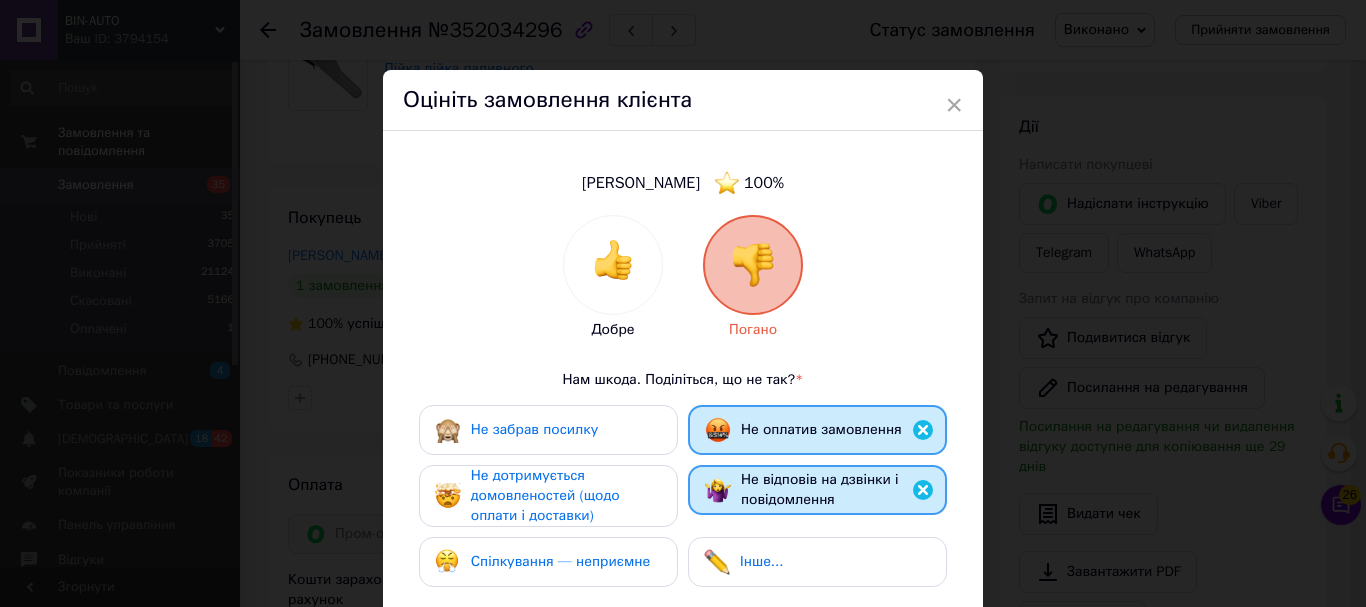 click on "Не забрав посилку Не оплатив замовлення Не дотримується домовленостей (щодо оплати і доставки) Не відповів на дзвінки і повідомлення Спілкування — неприємне Інше..." at bounding box center (683, 501) 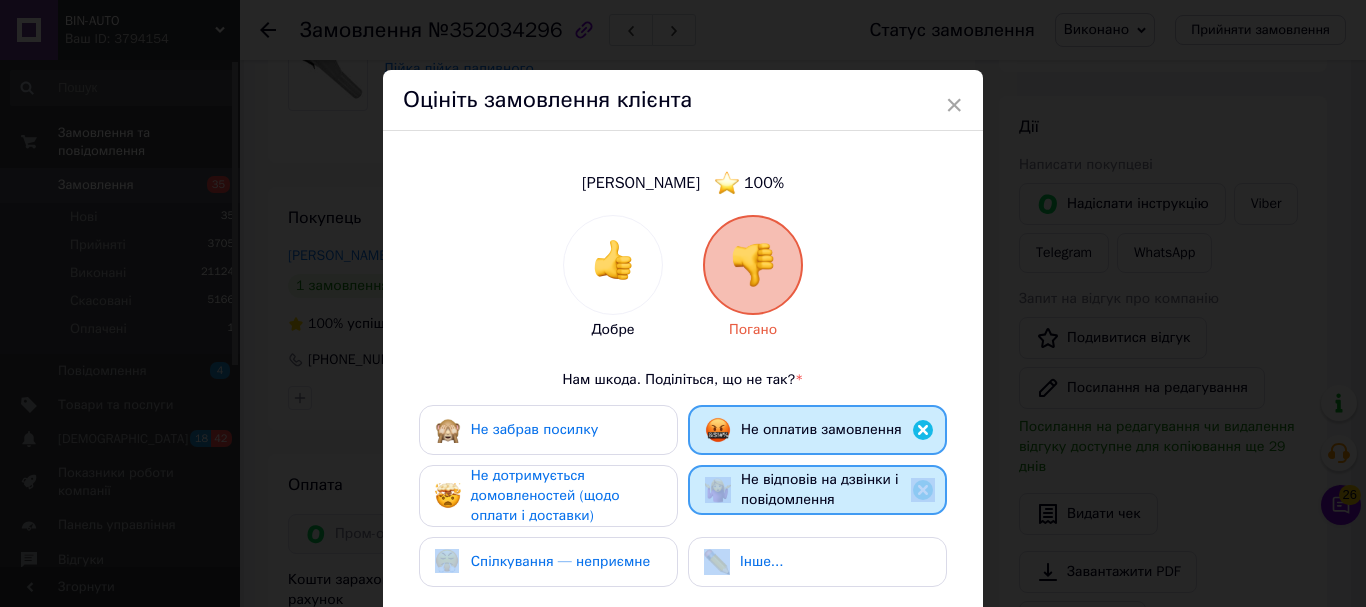 drag, startPoint x: 610, startPoint y: 561, endPoint x: 611, endPoint y: 523, distance: 38.013157 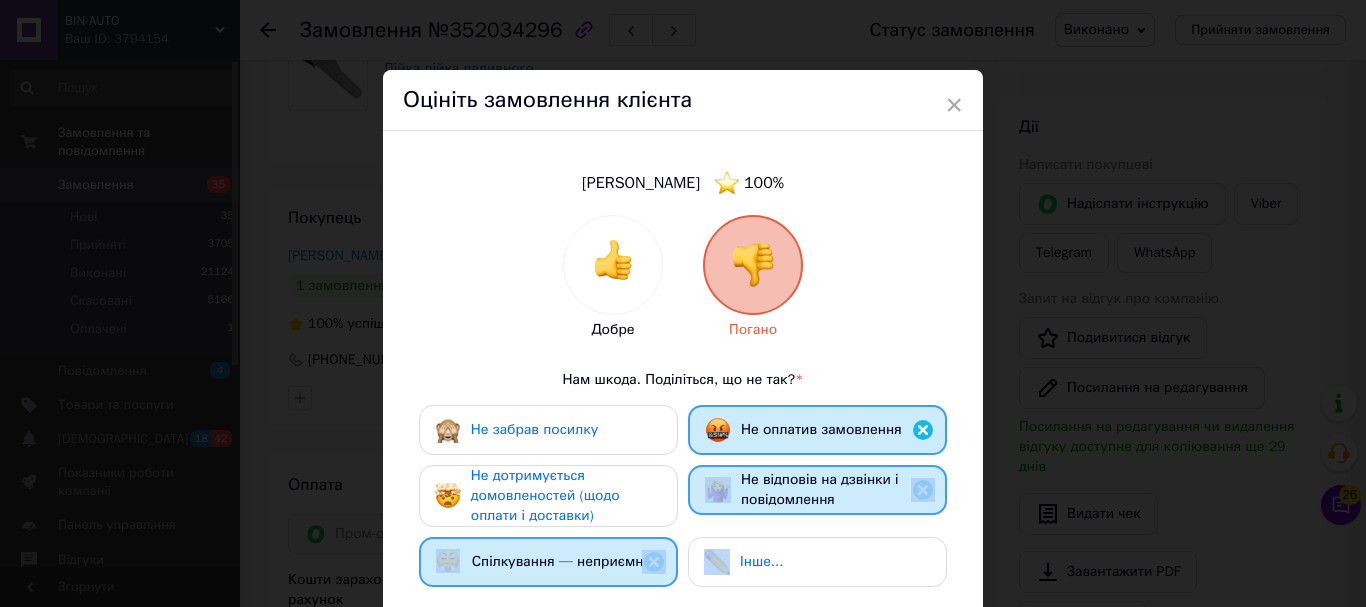 click on "Не дотримується домовленостей (щодо оплати і доставки)" at bounding box center [545, 495] 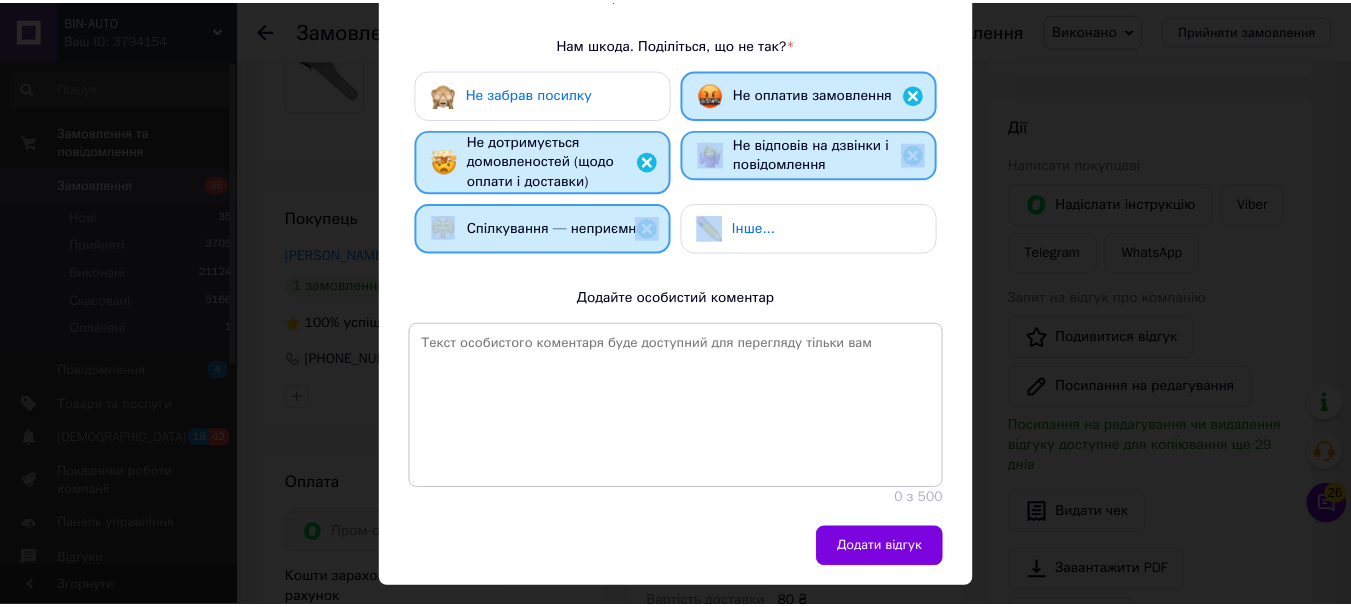 scroll, scrollTop: 379, scrollLeft: 0, axis: vertical 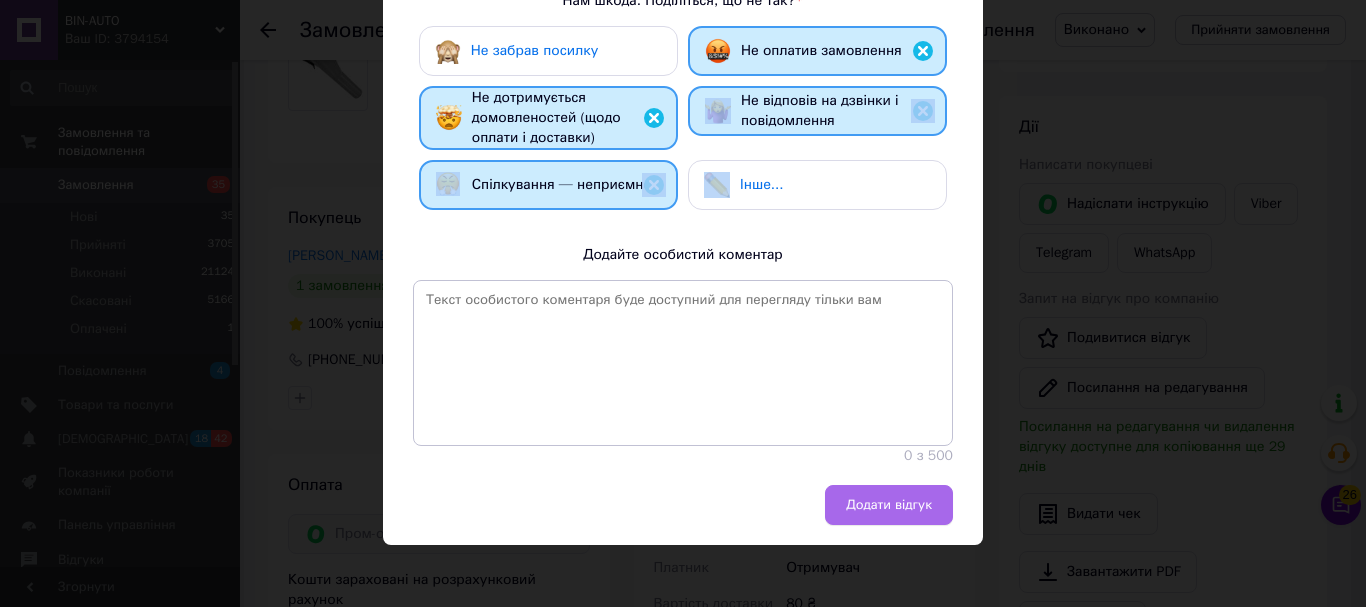 click on "Додати відгук" at bounding box center (889, 505) 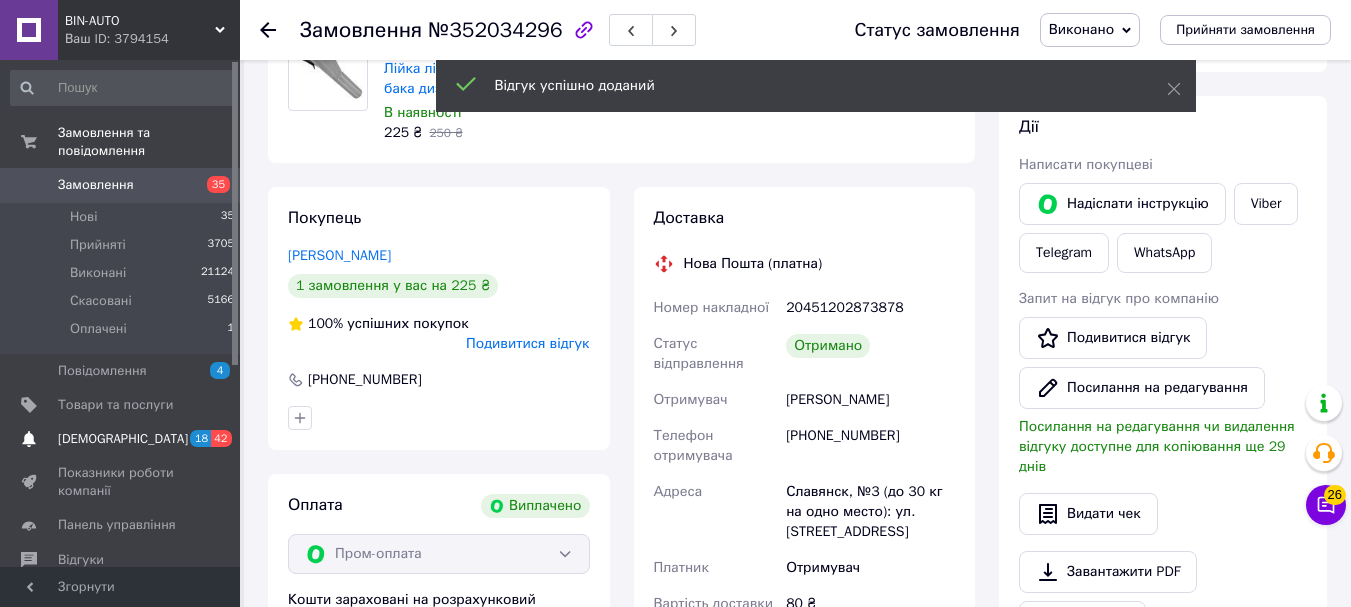 click on "[DEMOGRAPHIC_DATA]" at bounding box center (123, 439) 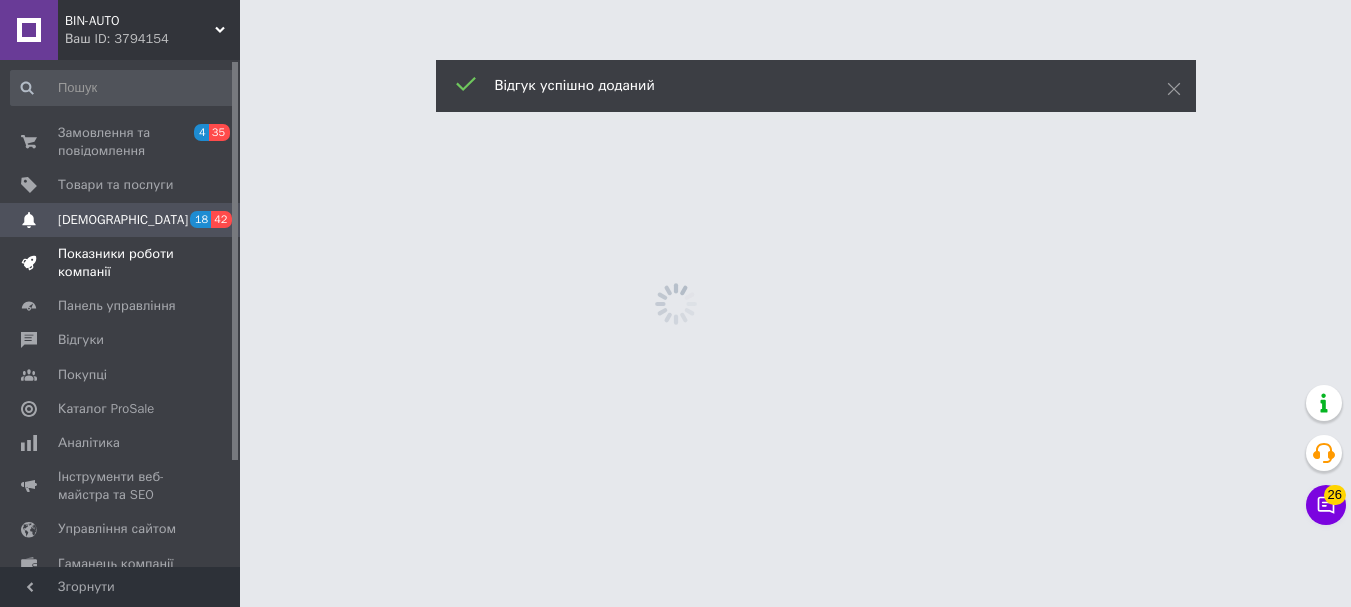 scroll, scrollTop: 0, scrollLeft: 0, axis: both 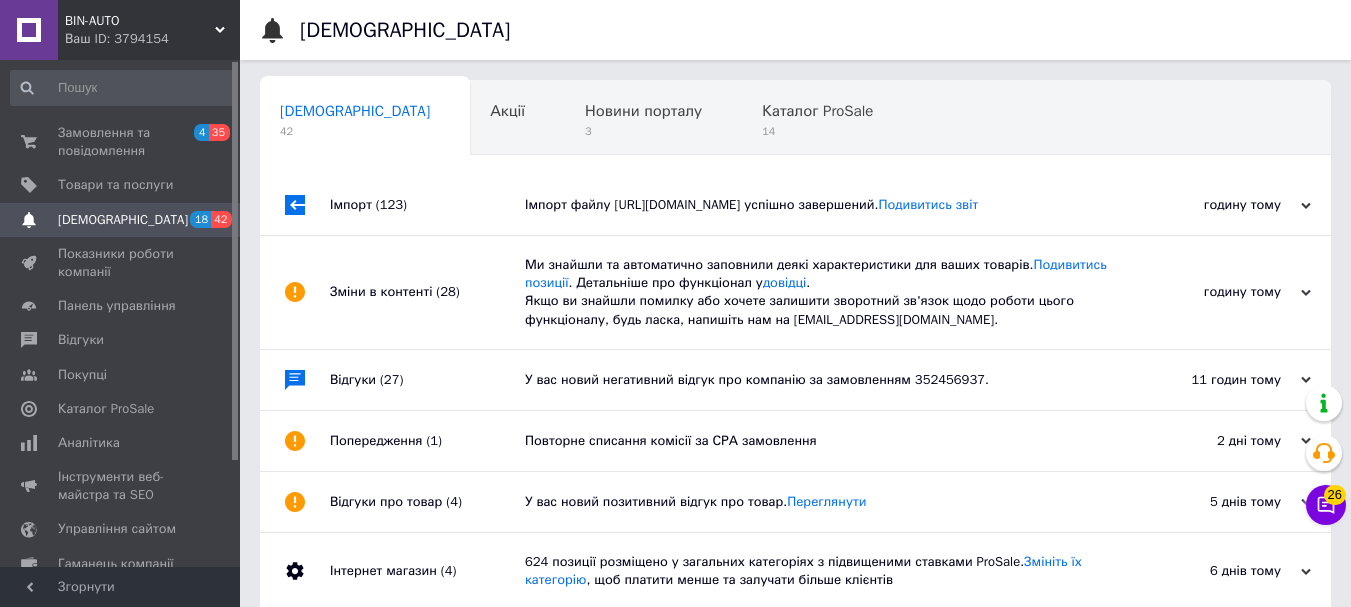 click on "Ваш ID: 3794154" at bounding box center (152, 39) 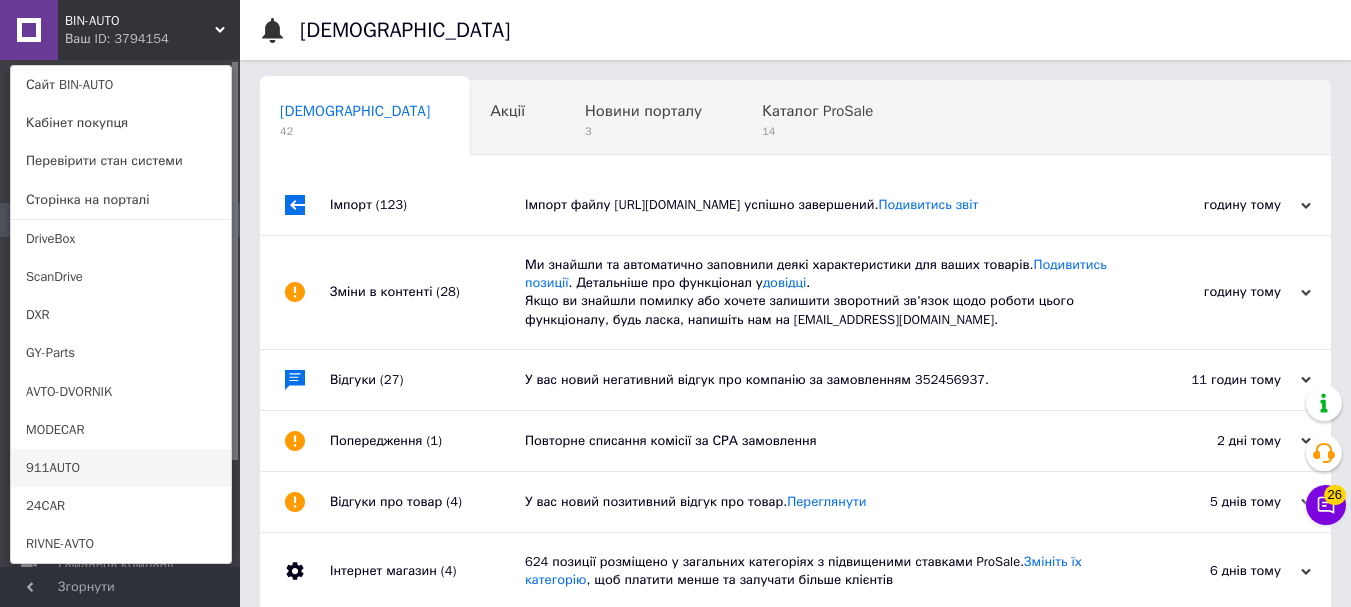 click on "911AUTO" at bounding box center (121, 468) 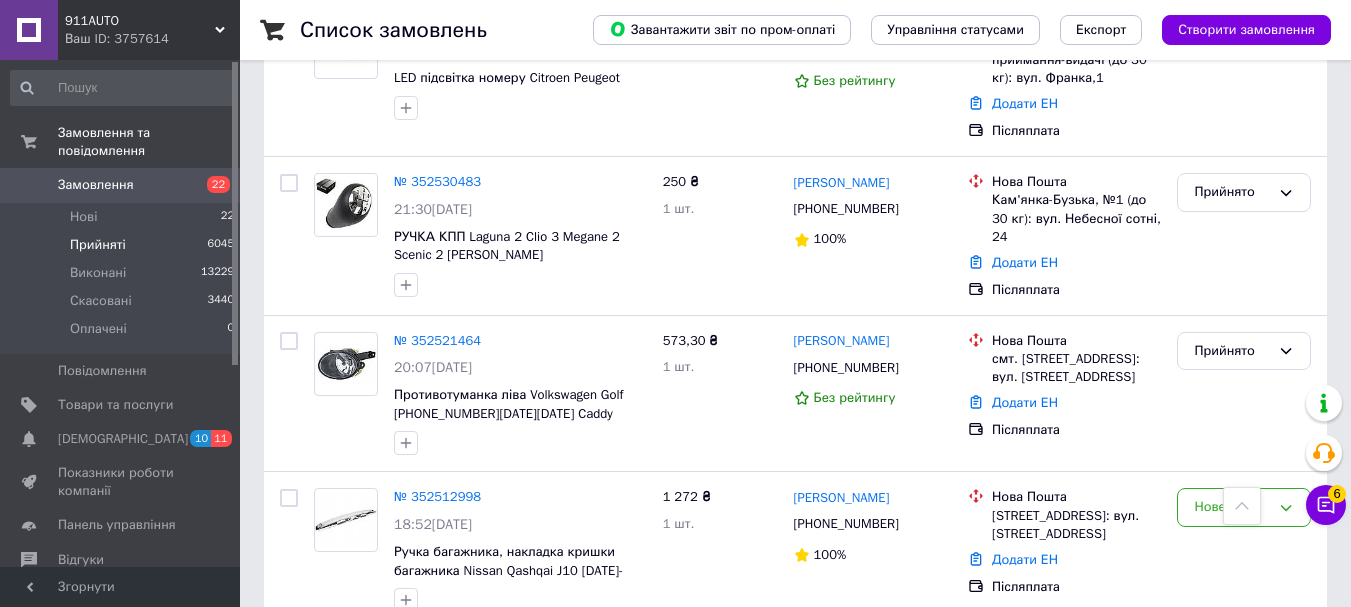 scroll, scrollTop: 1100, scrollLeft: 0, axis: vertical 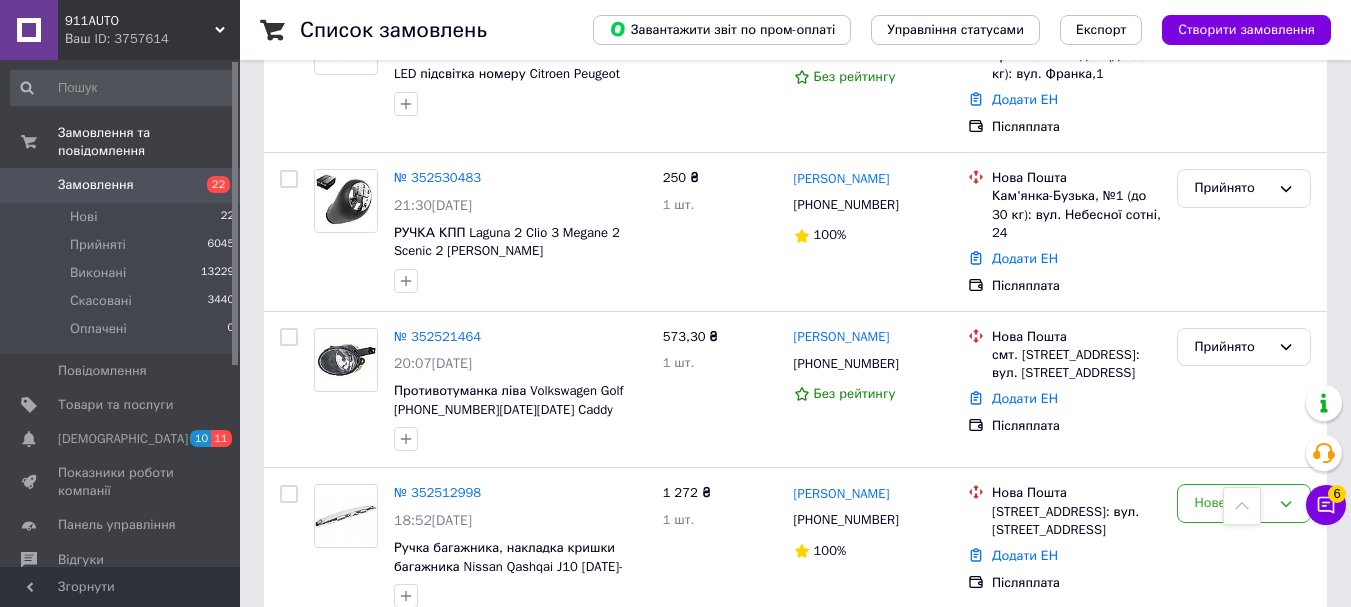 click on "Ваш ID: 3757614" at bounding box center (152, 39) 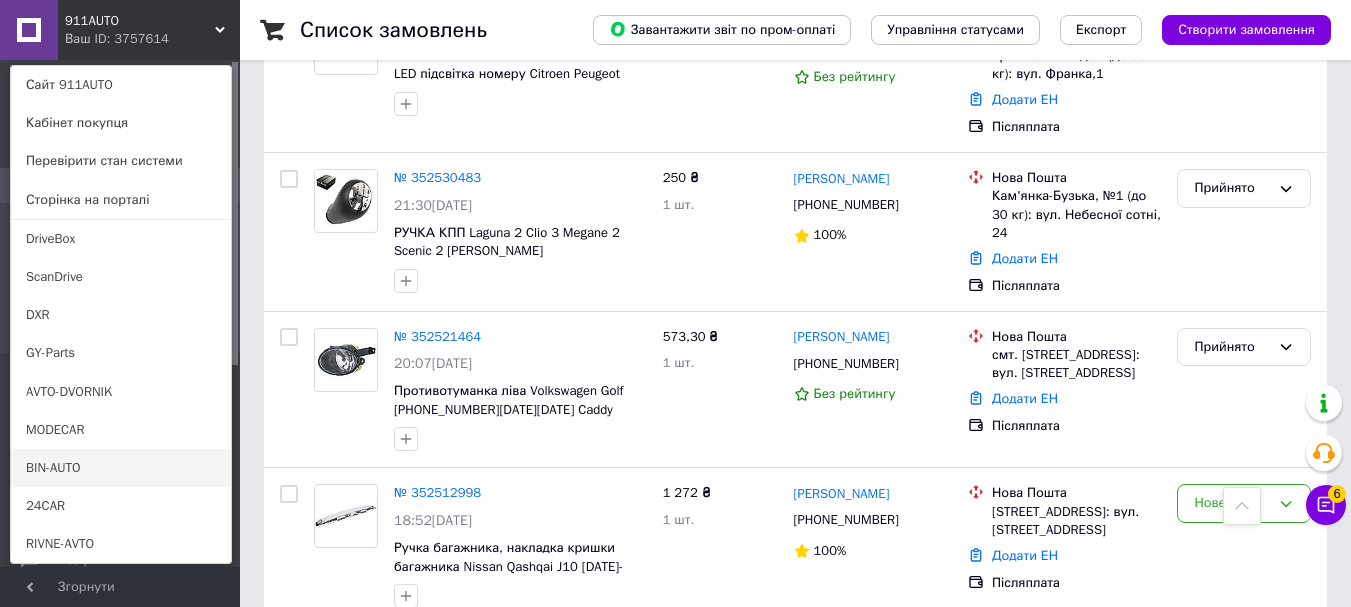 click on "BIN-AUTO" at bounding box center (121, 468) 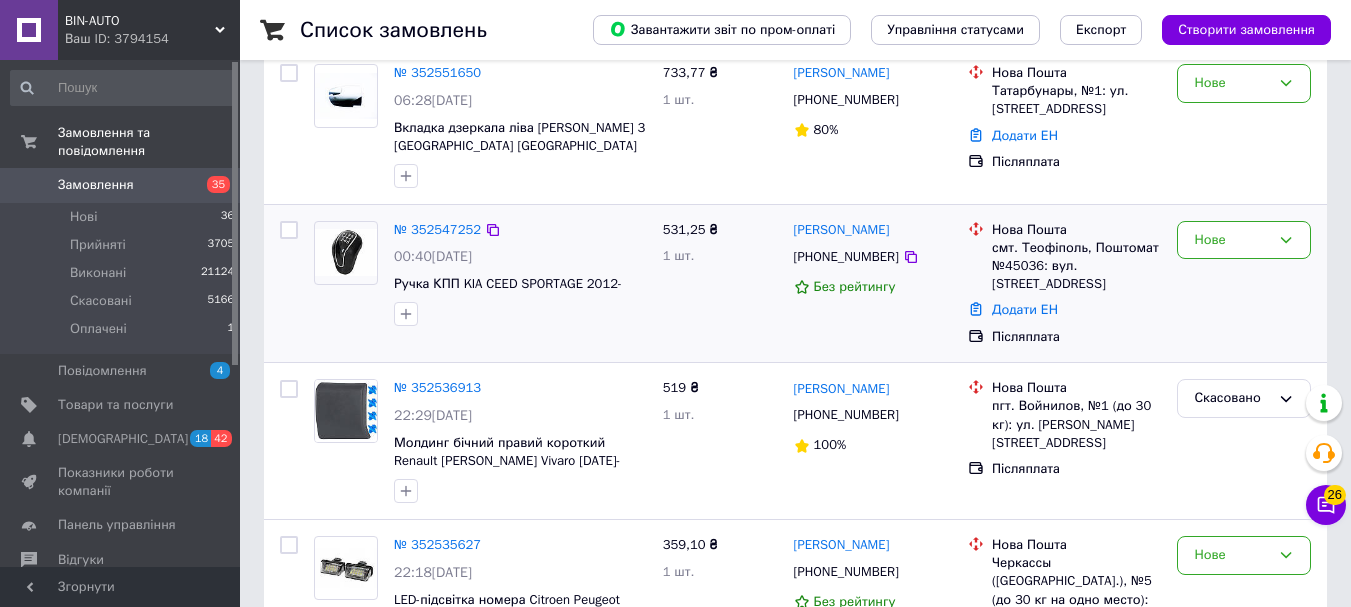 scroll, scrollTop: 600, scrollLeft: 0, axis: vertical 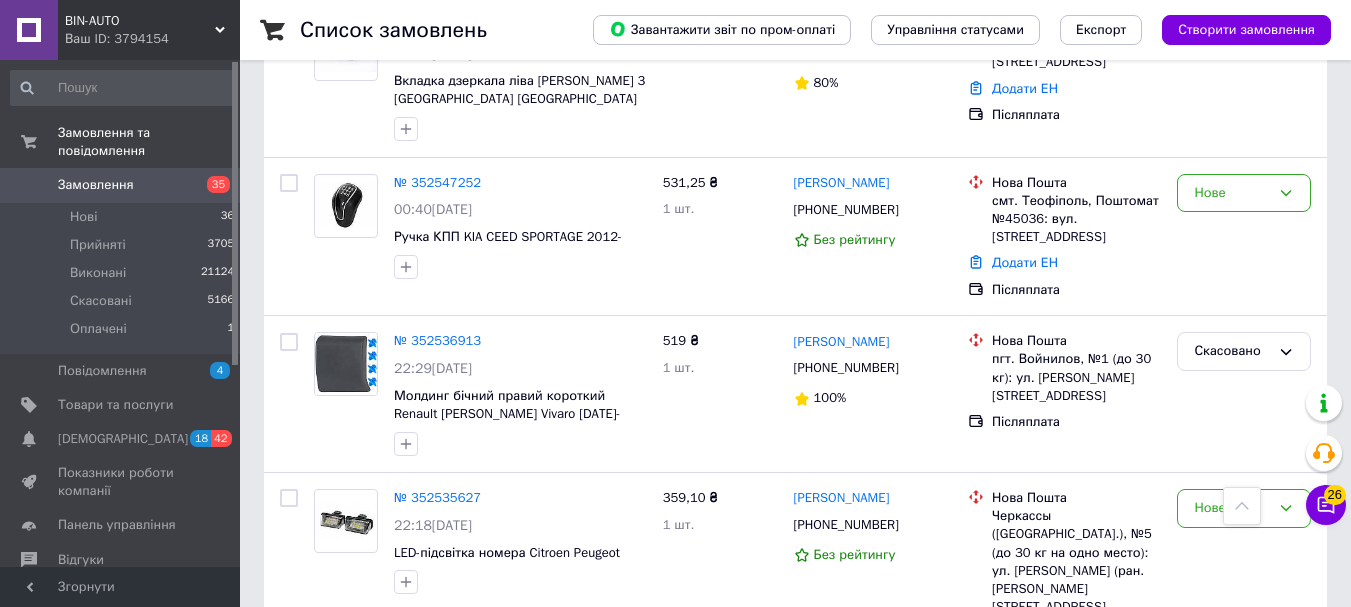 click on "Ваш ID: 3794154" at bounding box center [152, 39] 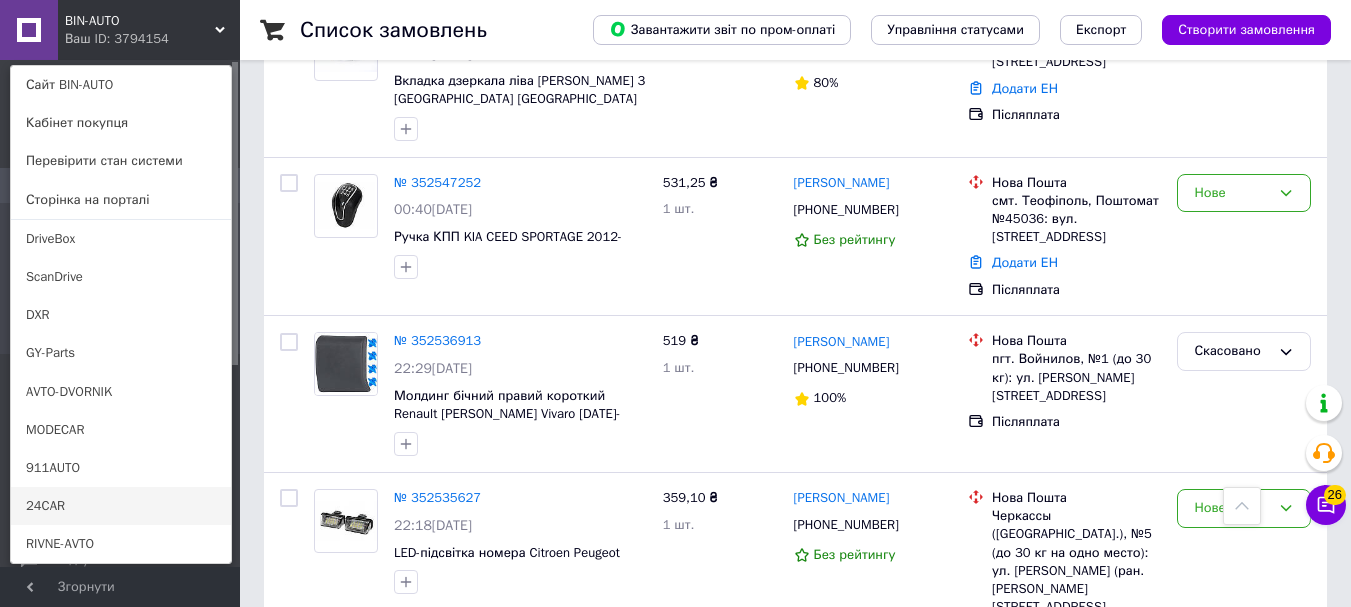 click on "24CAR" at bounding box center (121, 506) 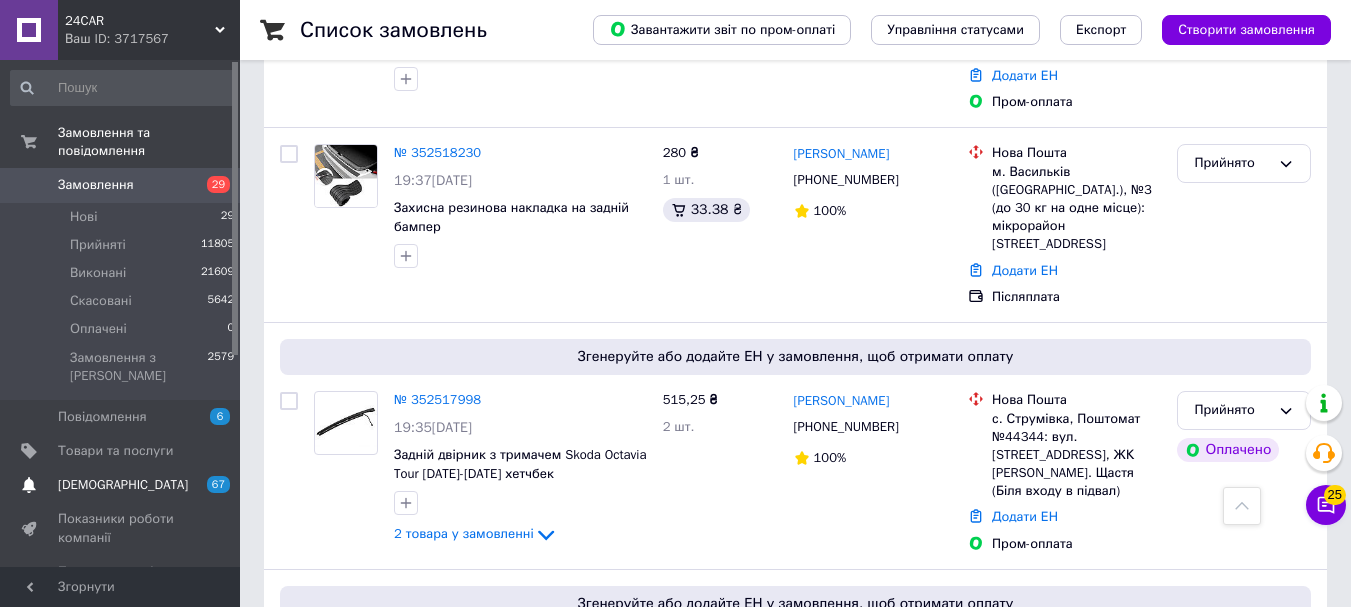 scroll, scrollTop: 2100, scrollLeft: 0, axis: vertical 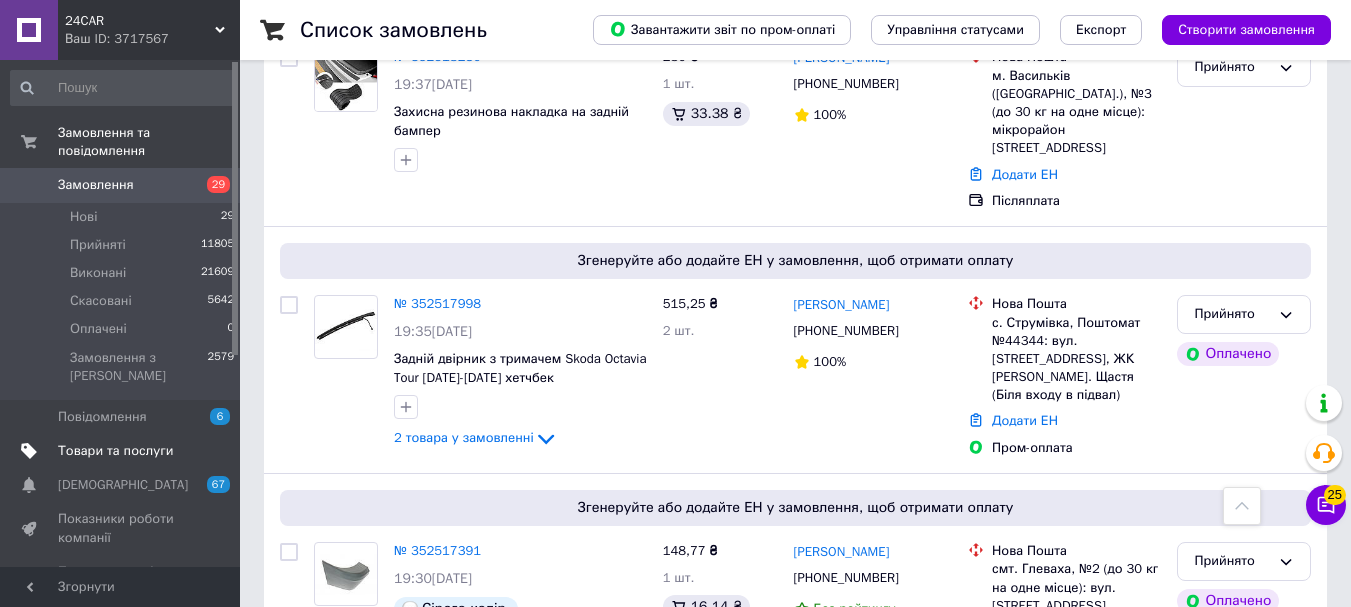 click on "Товари та послуги" at bounding box center (115, 451) 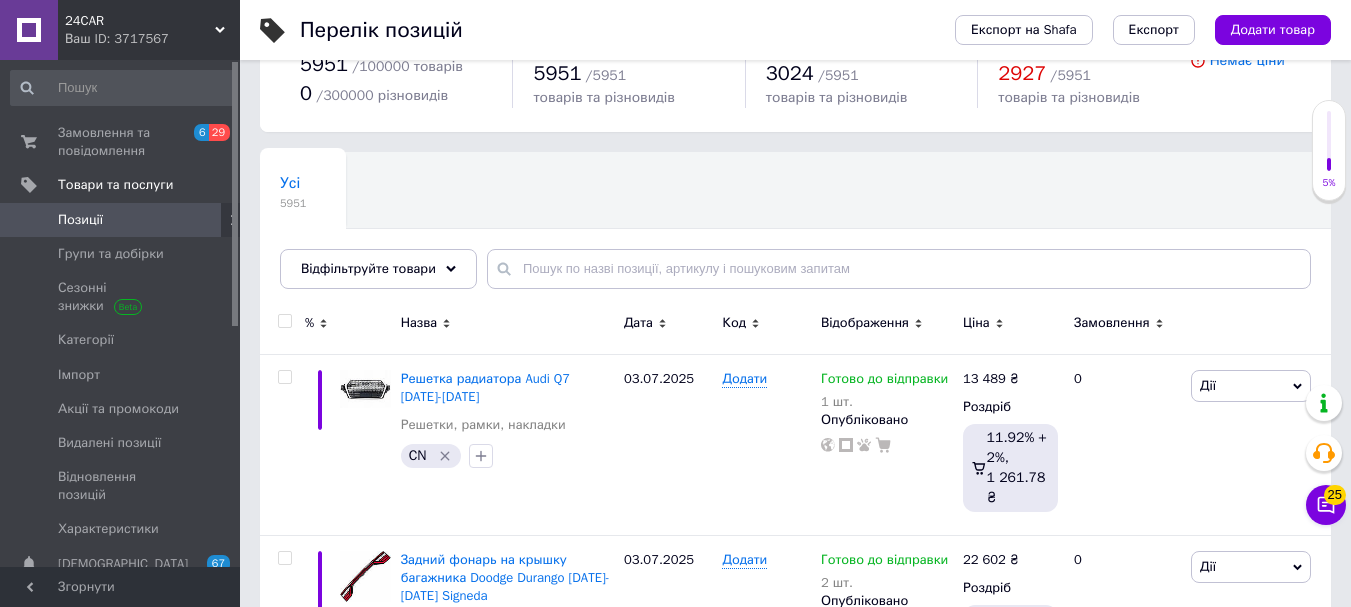 scroll, scrollTop: 100, scrollLeft: 0, axis: vertical 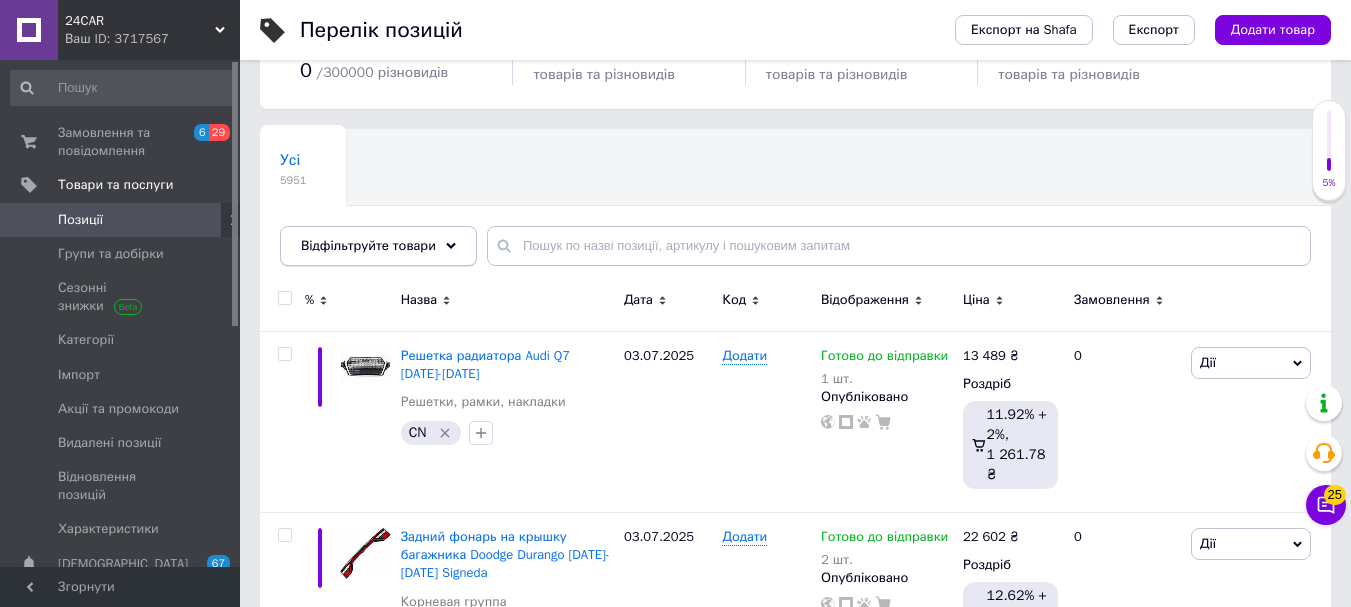 click on "Відфільтруйте товари" at bounding box center [368, 245] 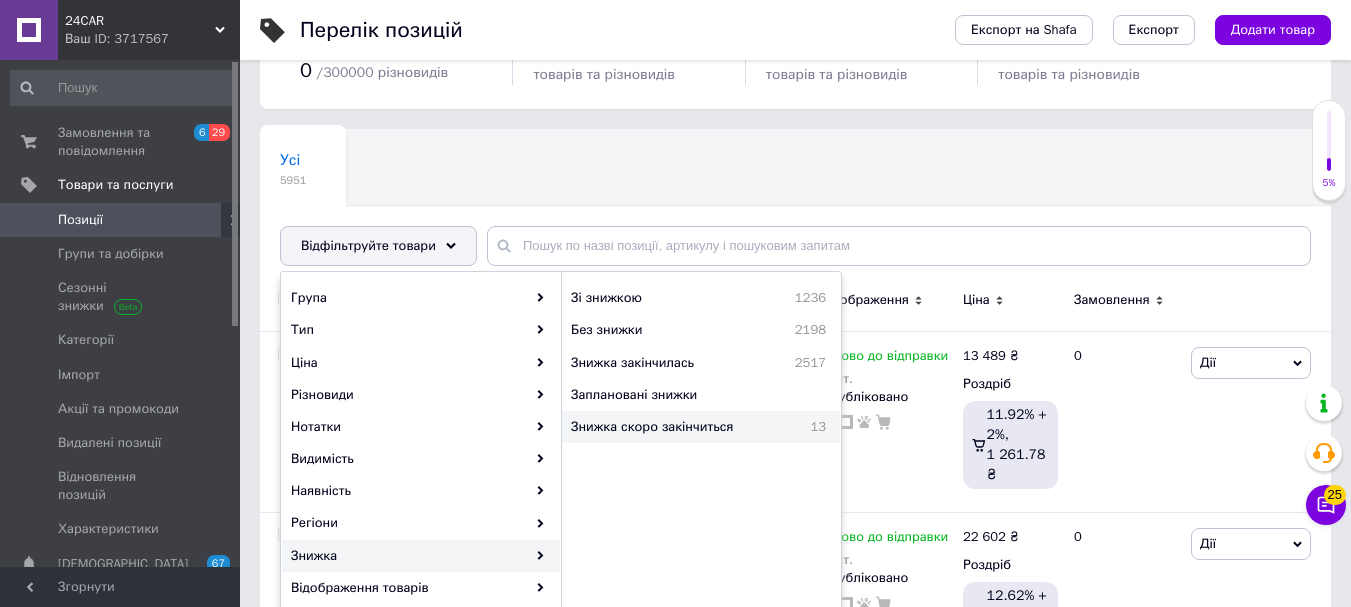 click on "Знижка скоро закінчиться" at bounding box center (681, 427) 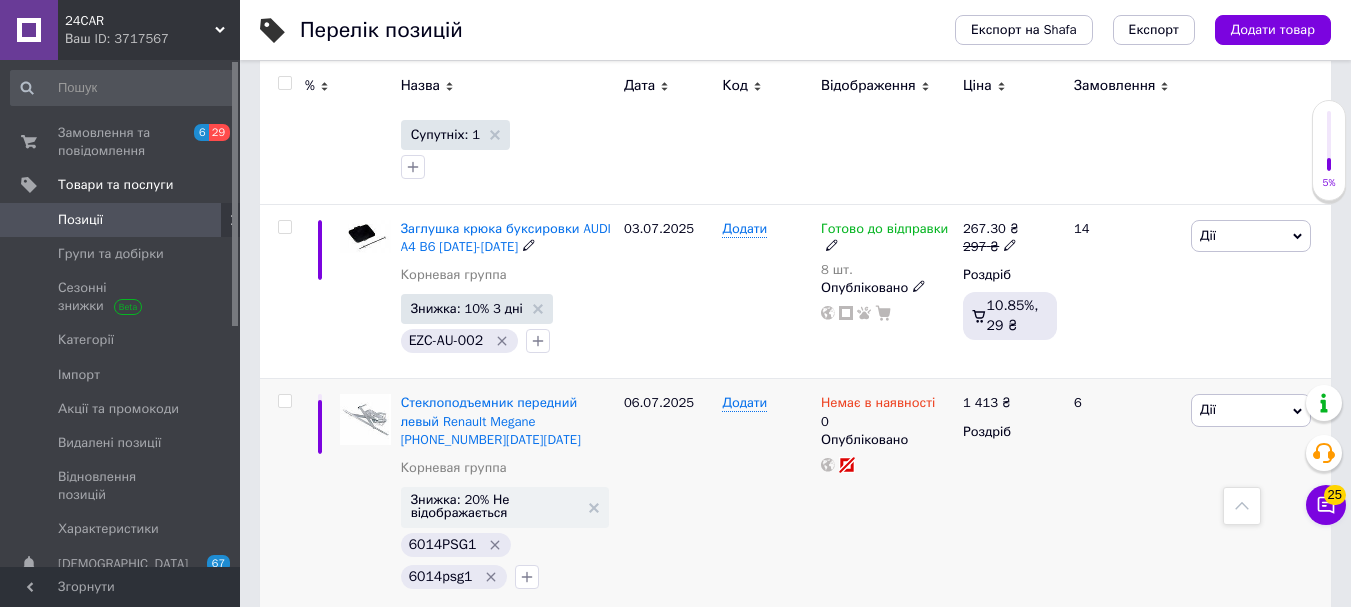 scroll, scrollTop: 487, scrollLeft: 0, axis: vertical 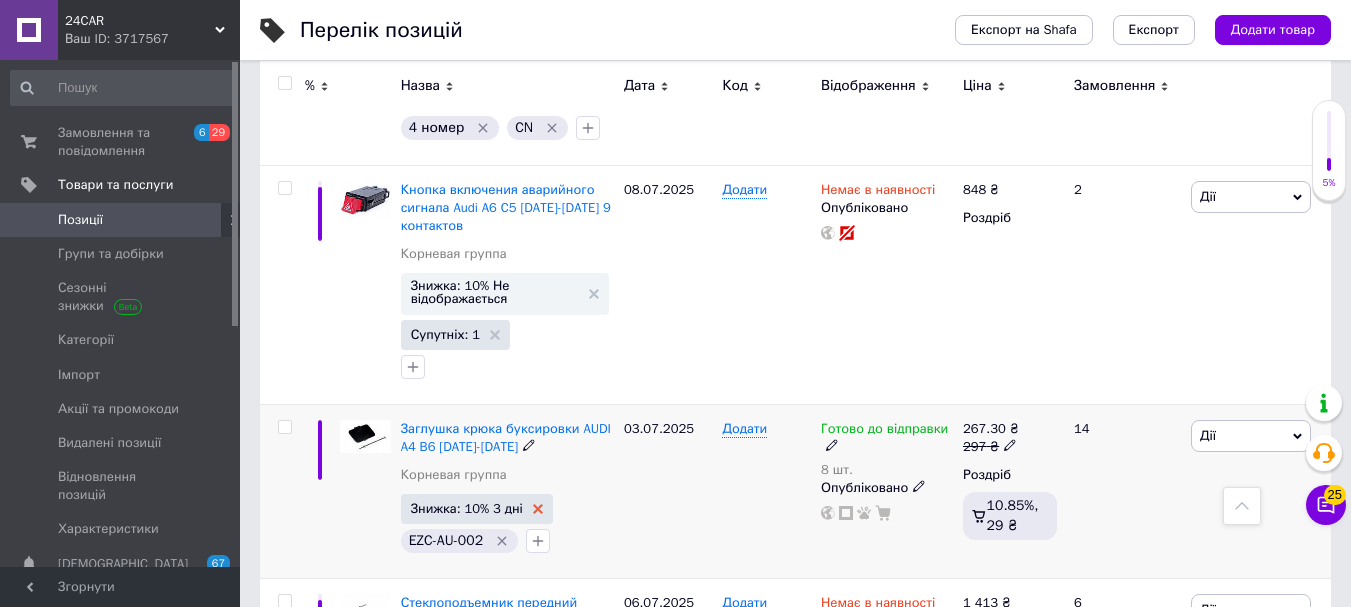 click 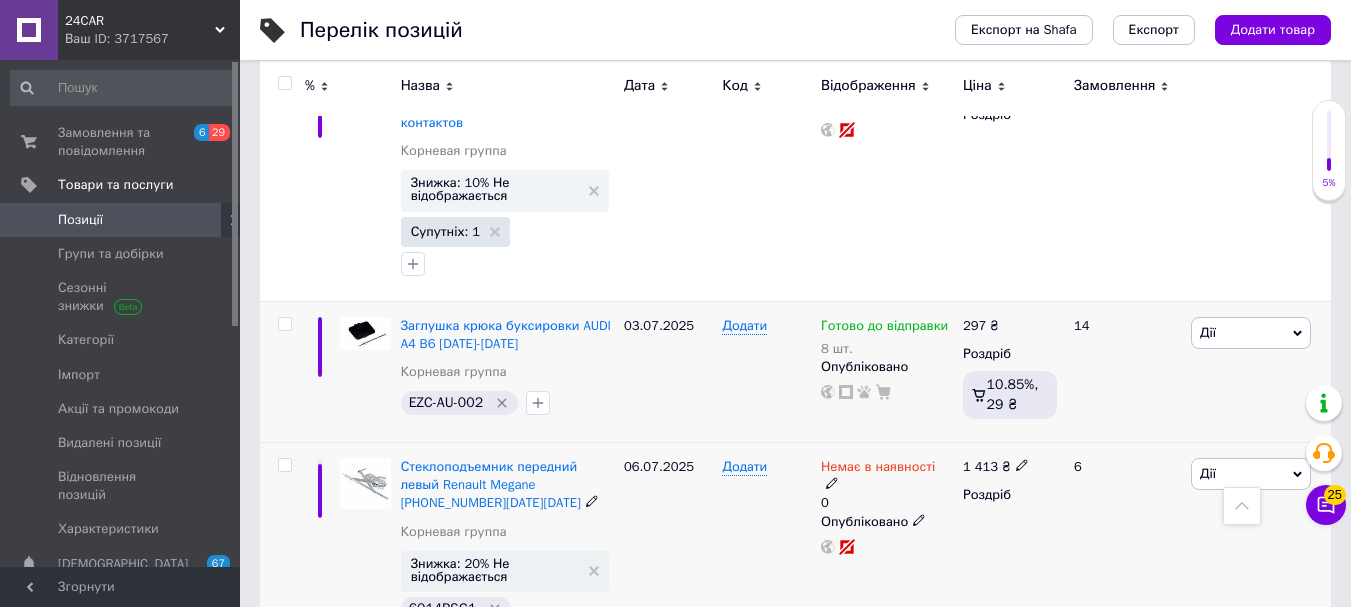 scroll, scrollTop: 687, scrollLeft: 0, axis: vertical 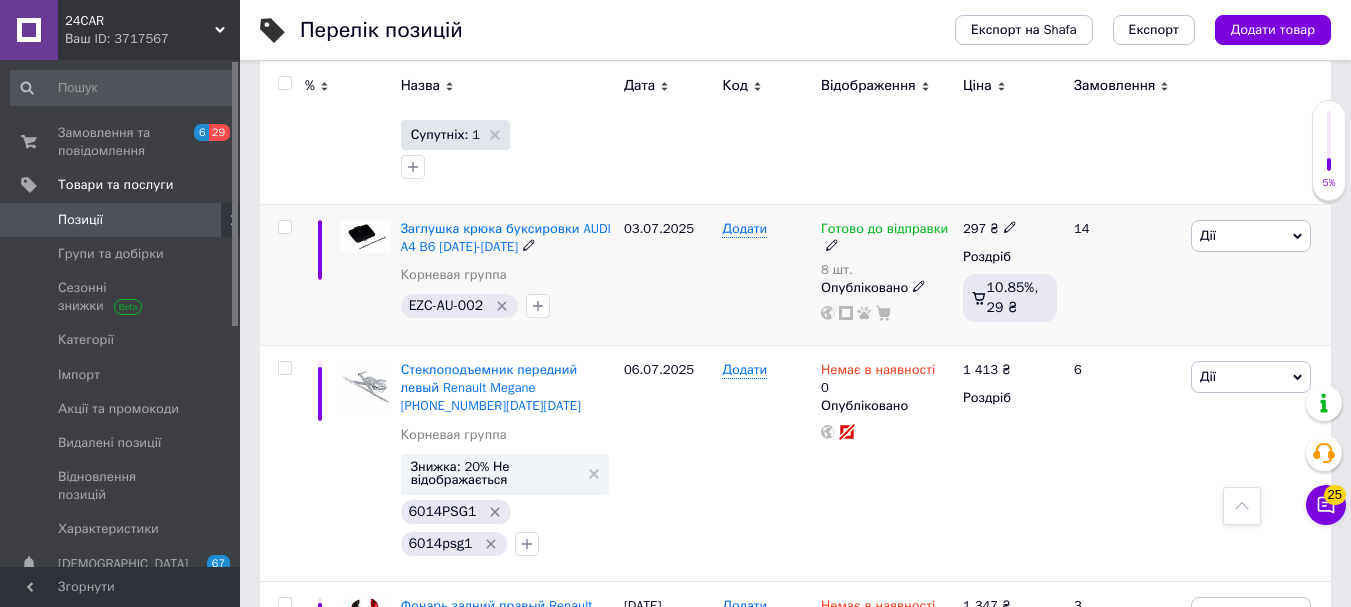 click on "Дії" at bounding box center [1251, 236] 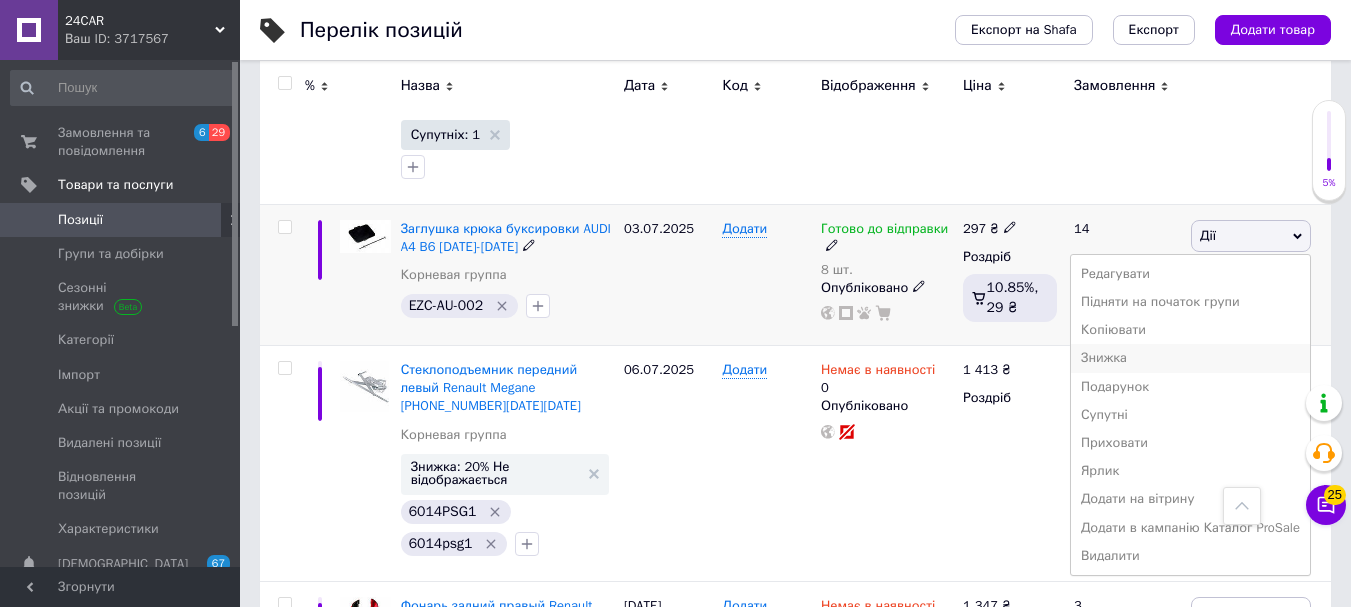 click on "Знижка" at bounding box center [1190, 358] 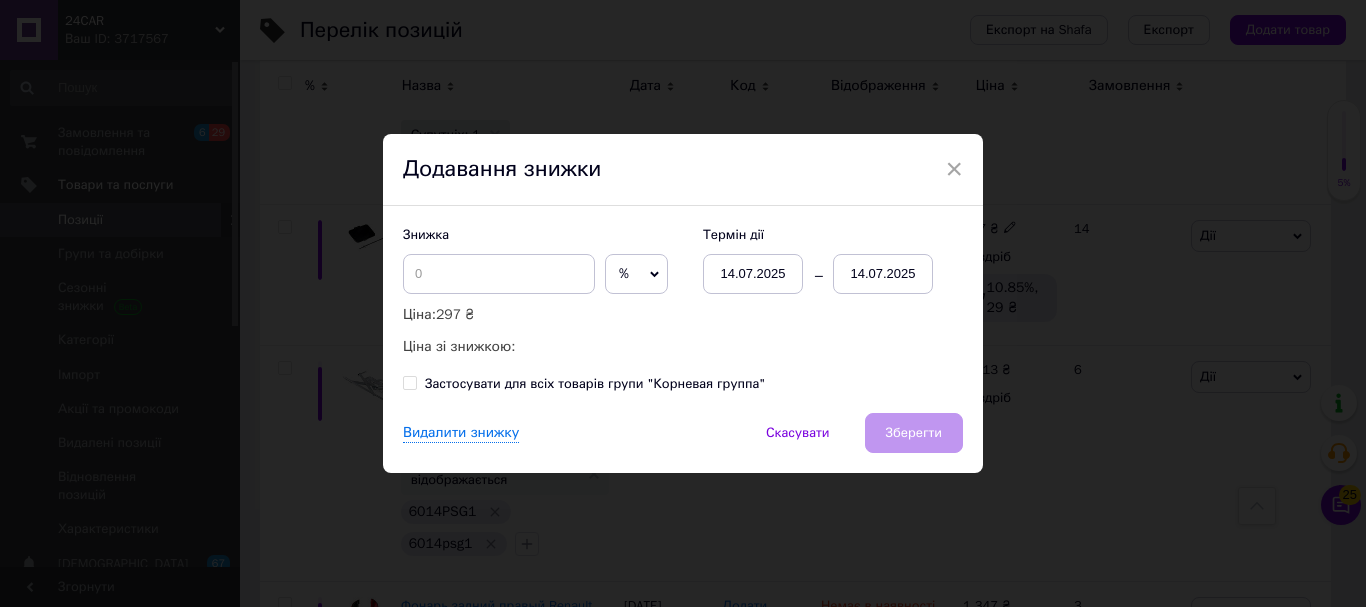 click on "Знижка % ₴ Ціна:  297   ₴ Ціна зі знижкою:" at bounding box center (543, 292) 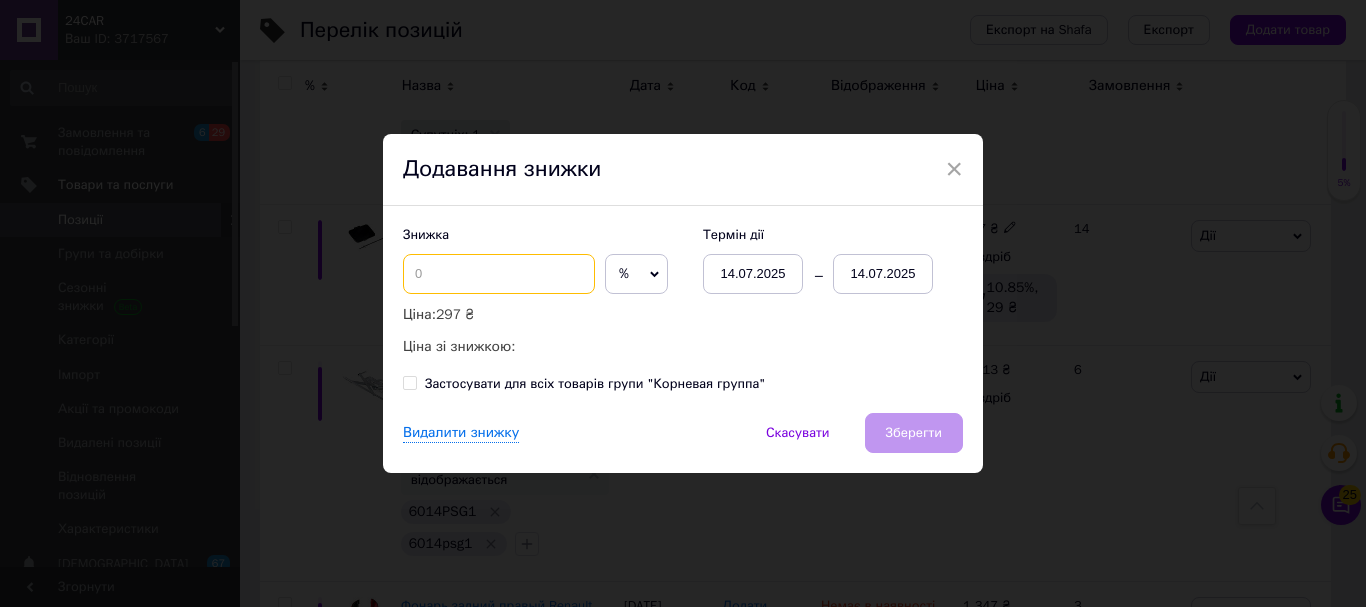 click at bounding box center (499, 274) 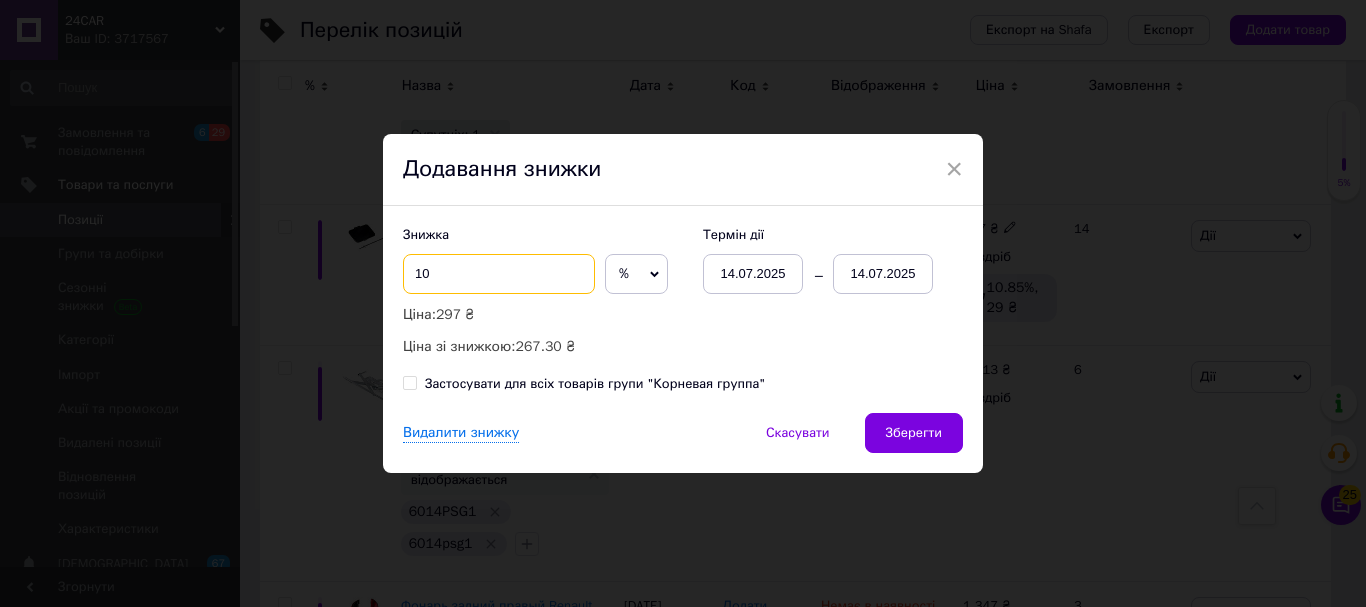 type on "10" 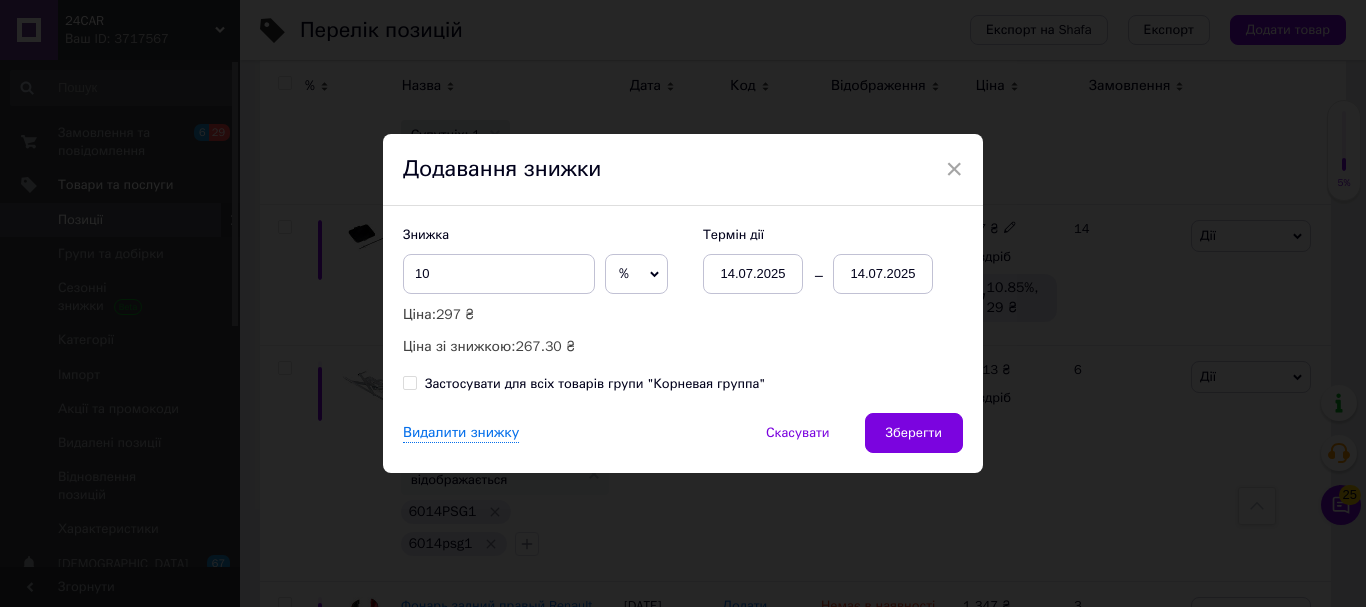 click on "14.07.2025" at bounding box center (883, 274) 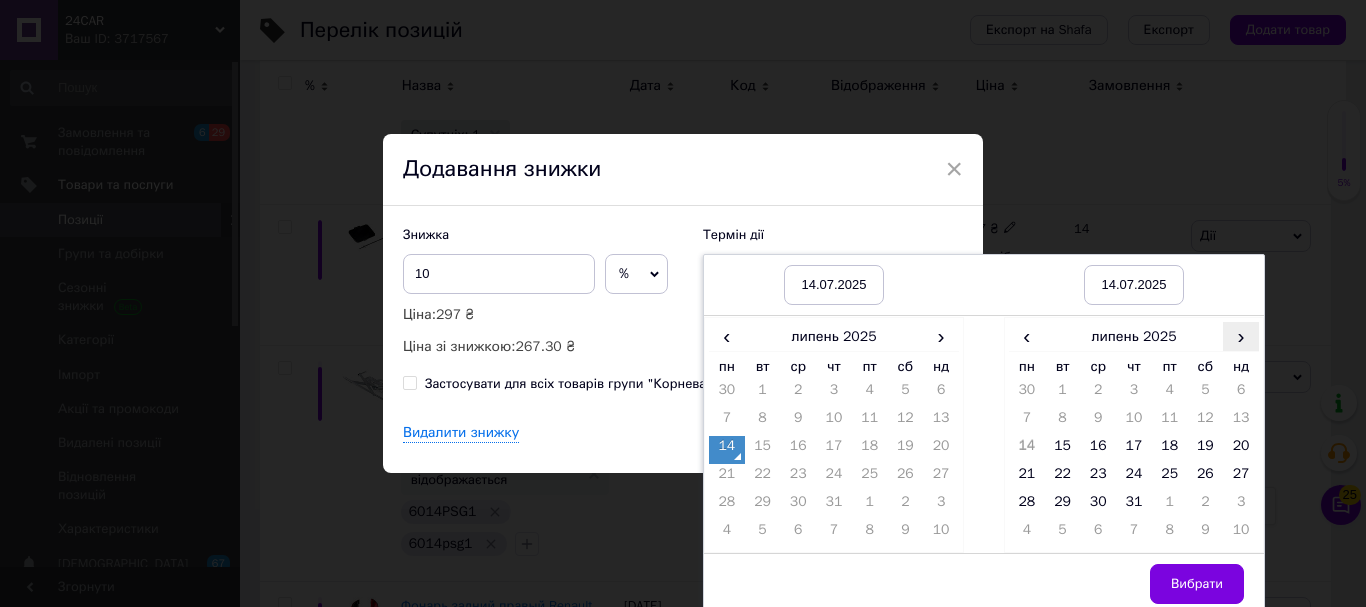 click on "›" at bounding box center (1241, 336) 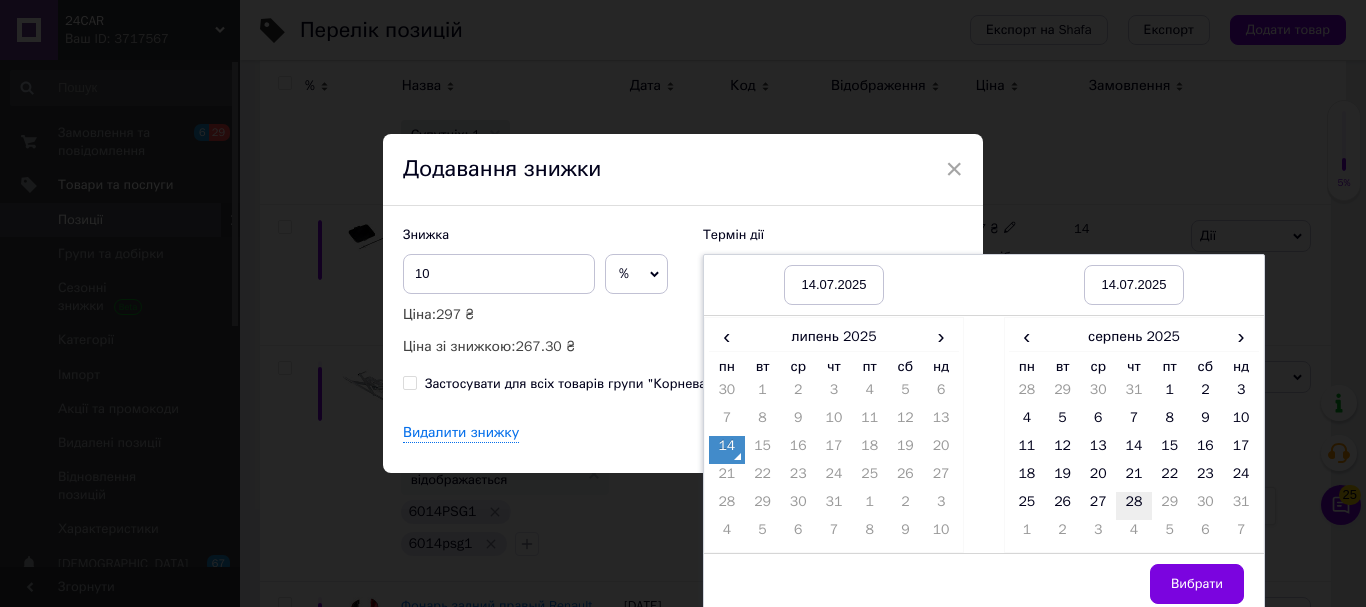 click on "28" at bounding box center [1134, 506] 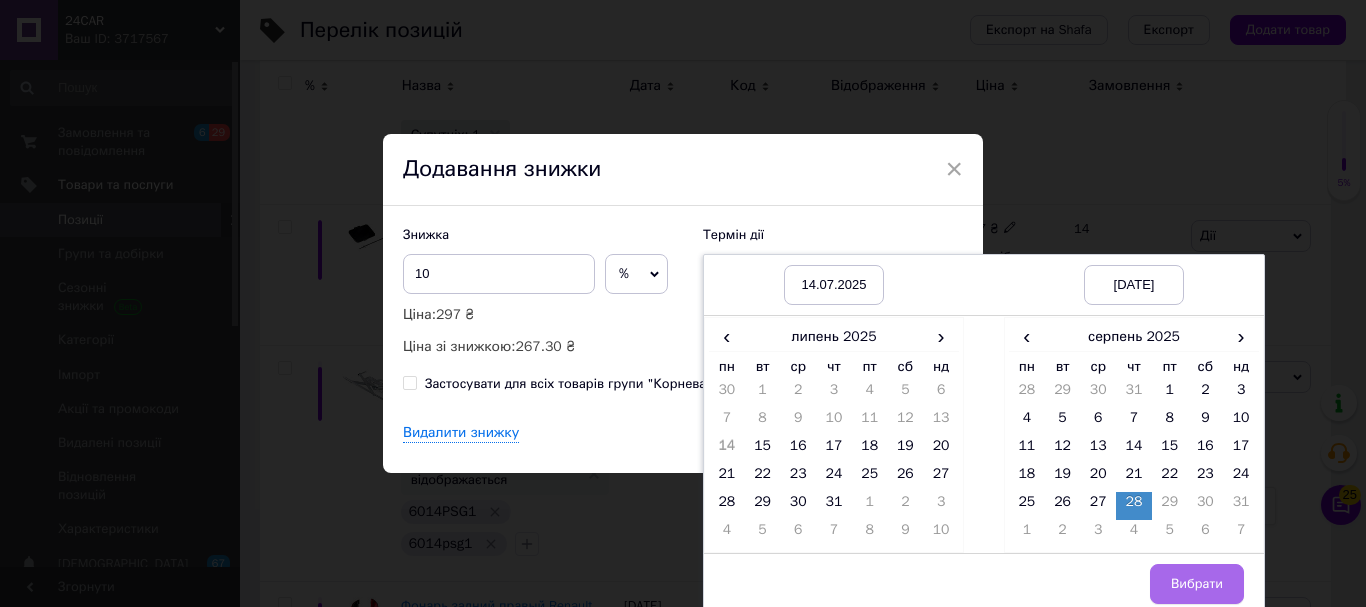 click on "Вибрати" at bounding box center [1197, 584] 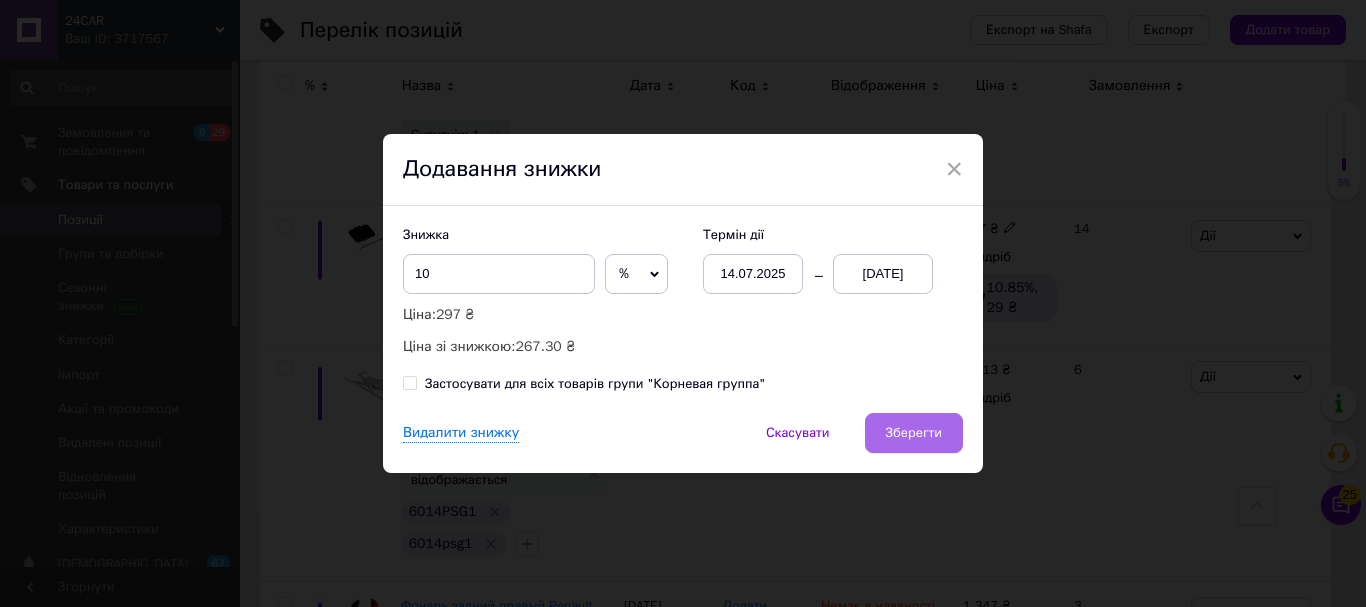 click on "Зберегти" at bounding box center [914, 433] 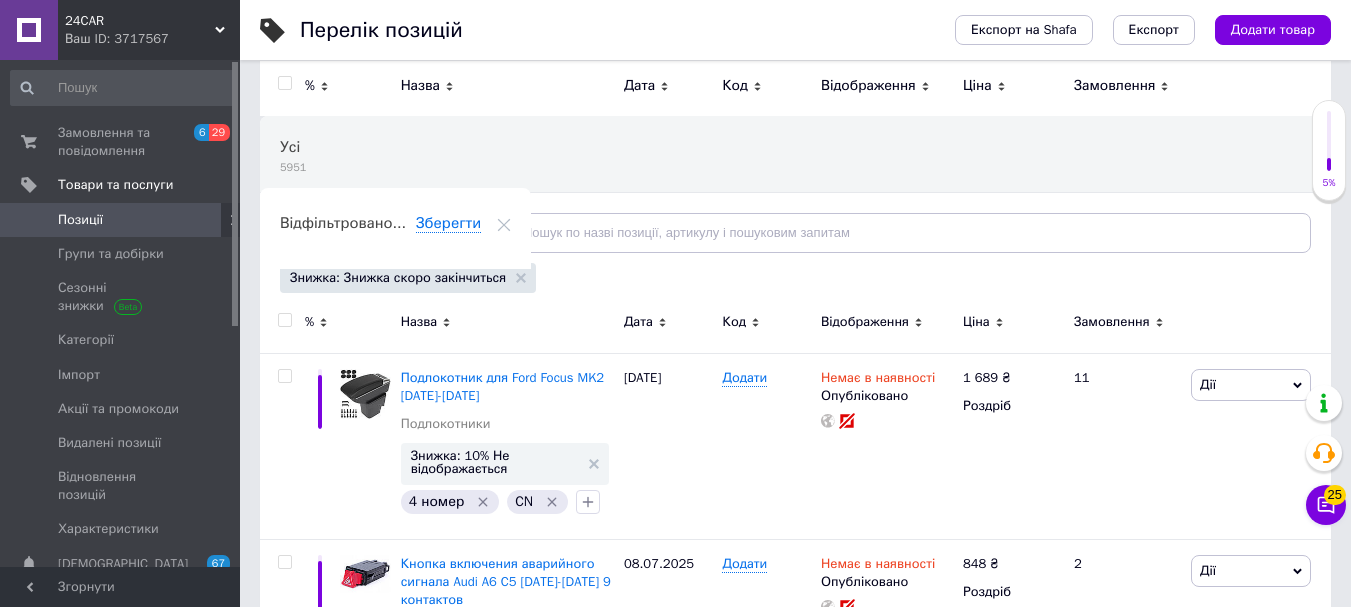 scroll, scrollTop: 0, scrollLeft: 0, axis: both 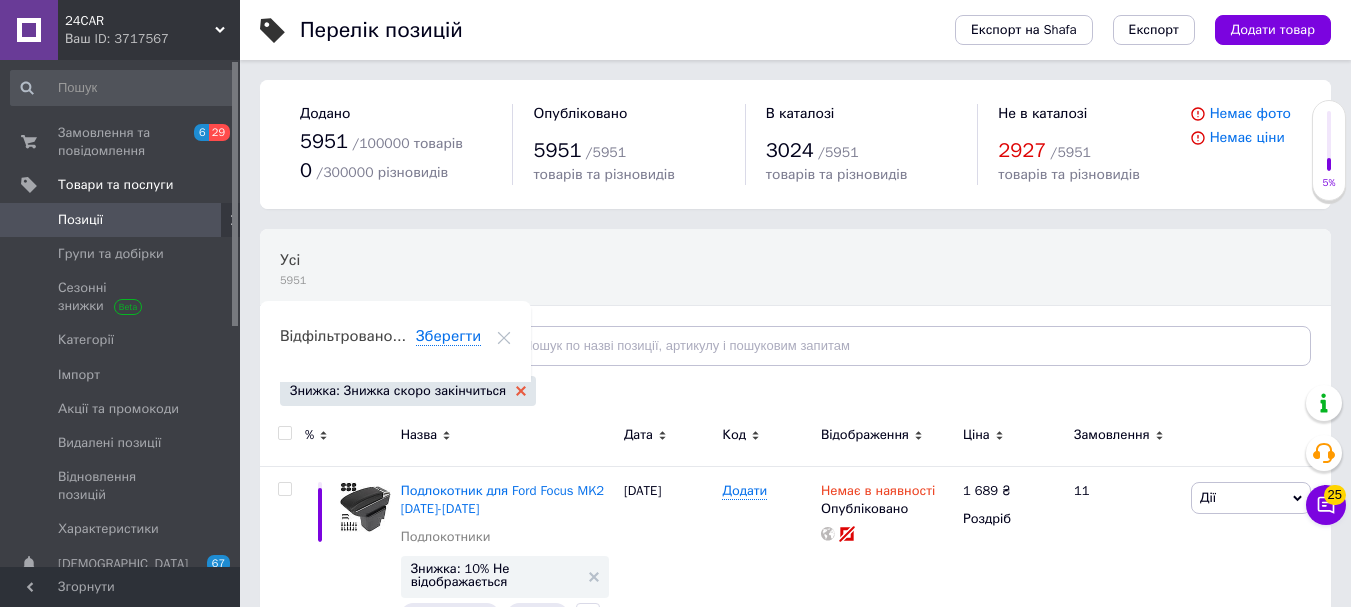 click 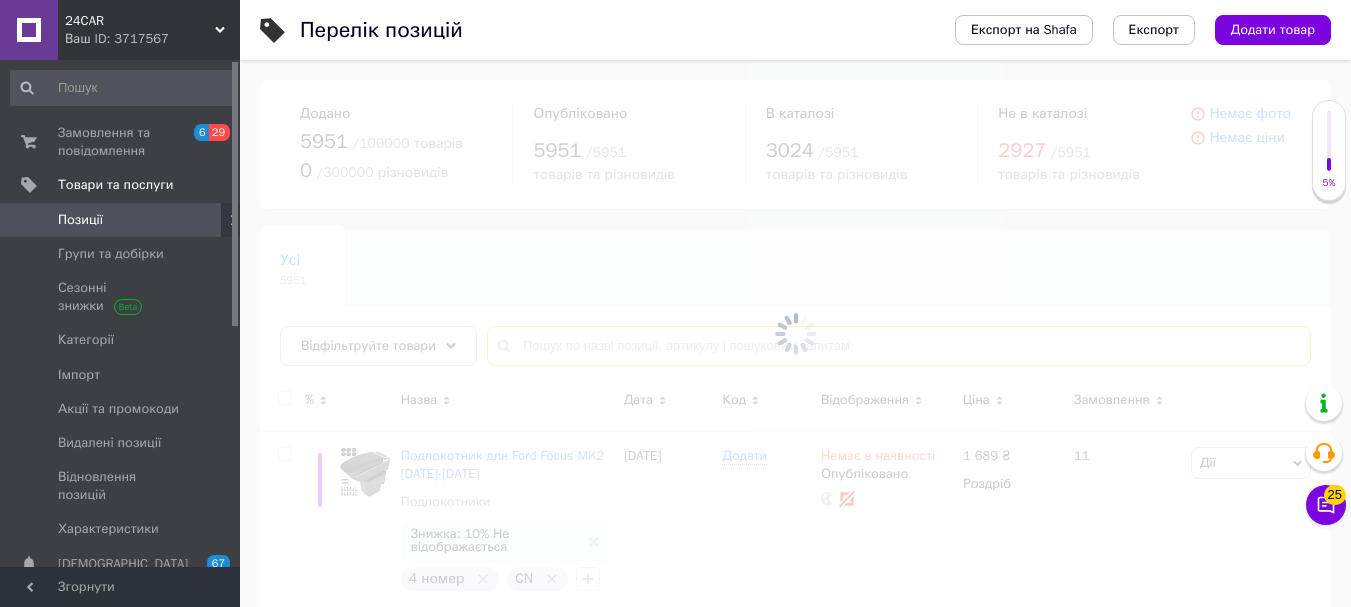 click at bounding box center [899, 346] 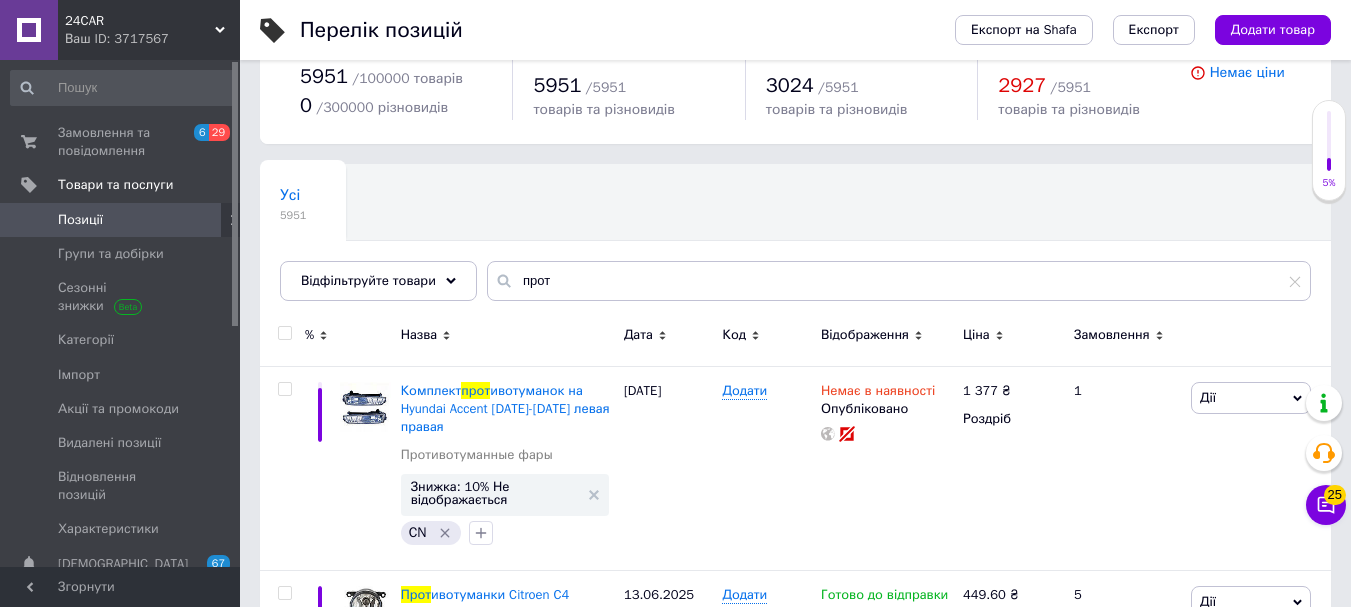 scroll, scrollTop: 100, scrollLeft: 0, axis: vertical 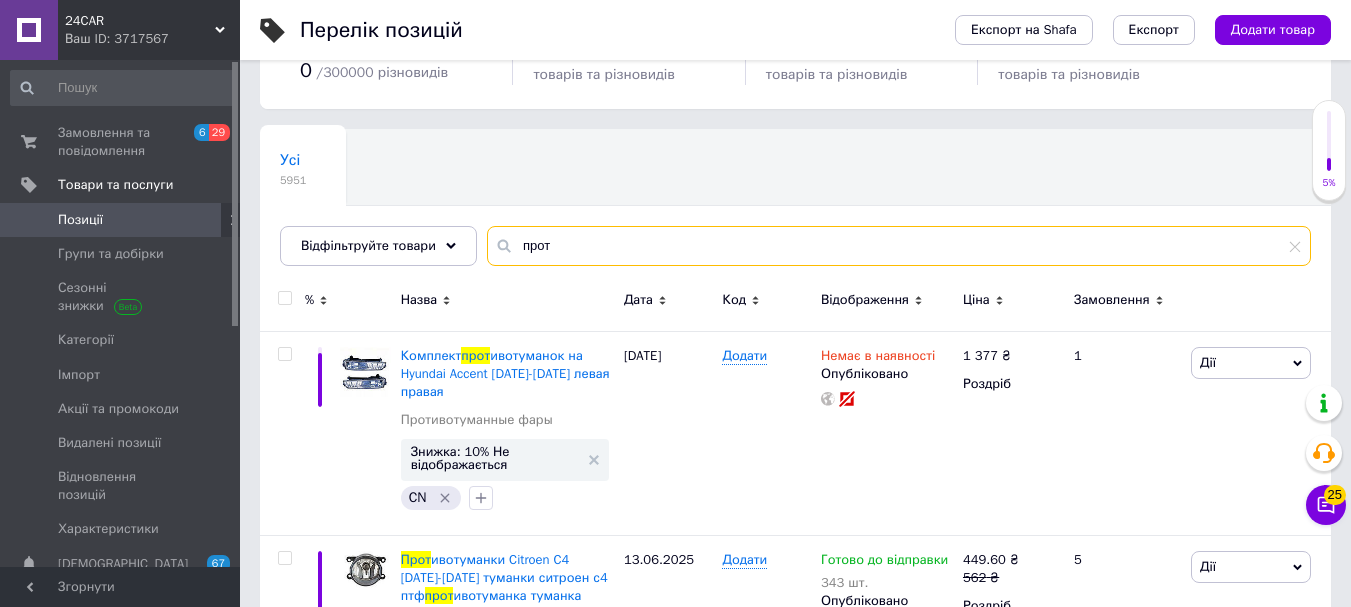 click on "прот" at bounding box center [899, 246] 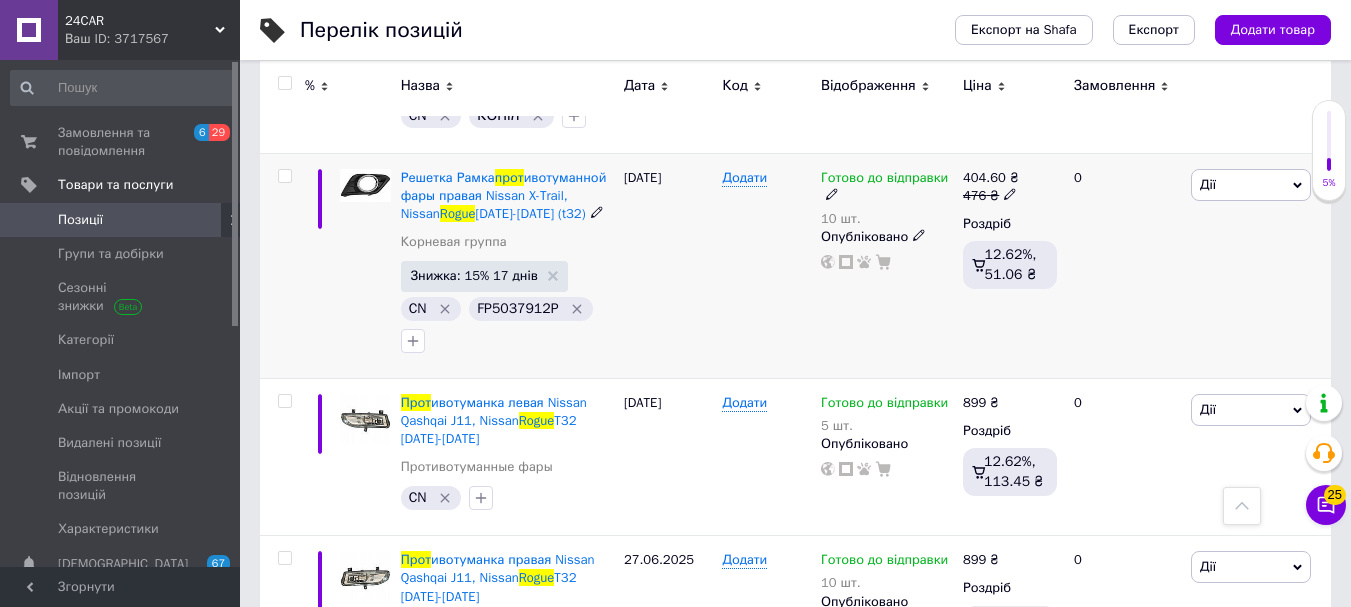 scroll, scrollTop: 577, scrollLeft: 0, axis: vertical 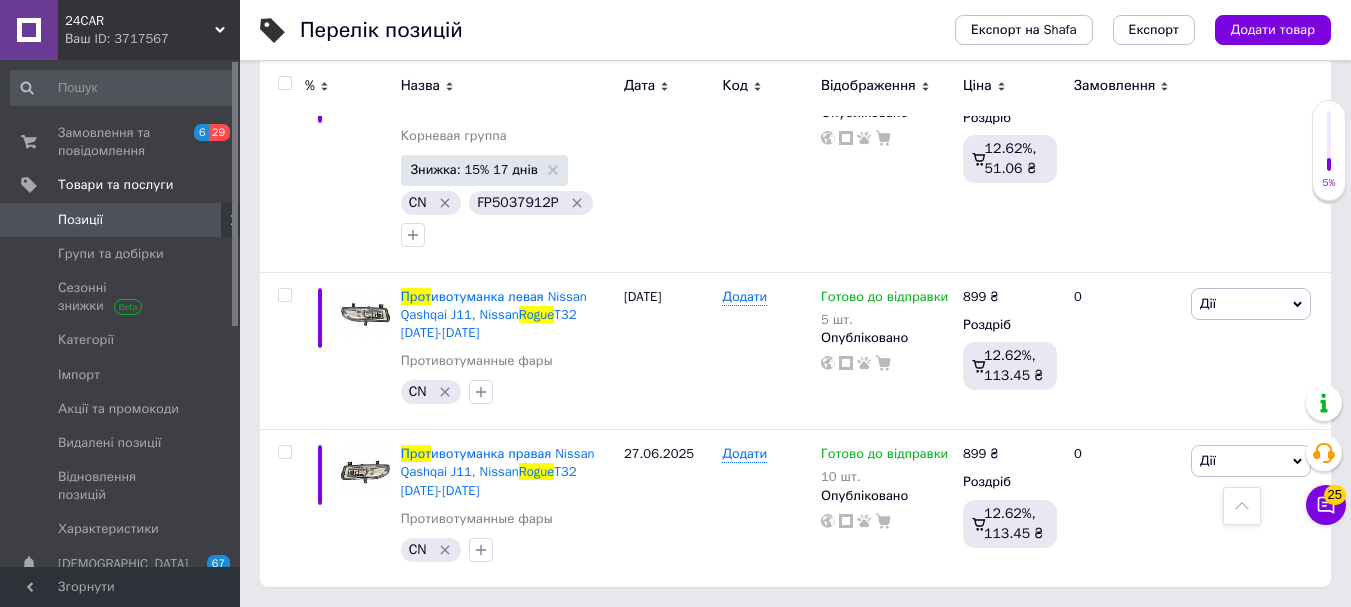 type on "прот rogue" 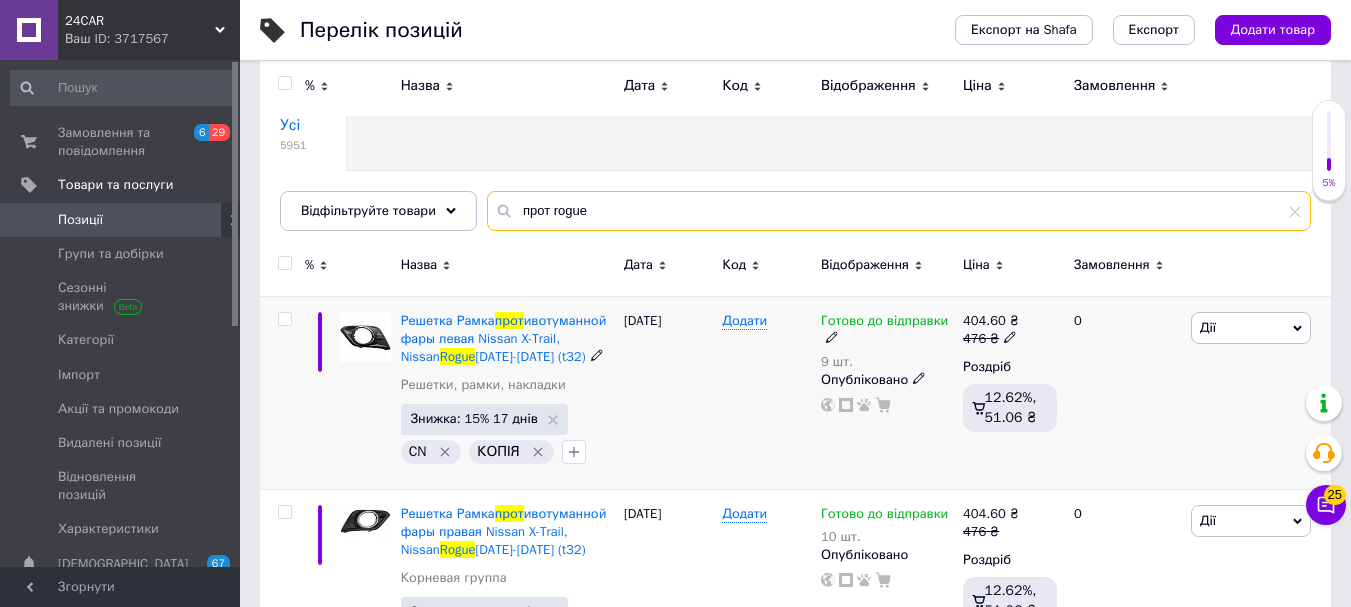 scroll, scrollTop: 0, scrollLeft: 0, axis: both 